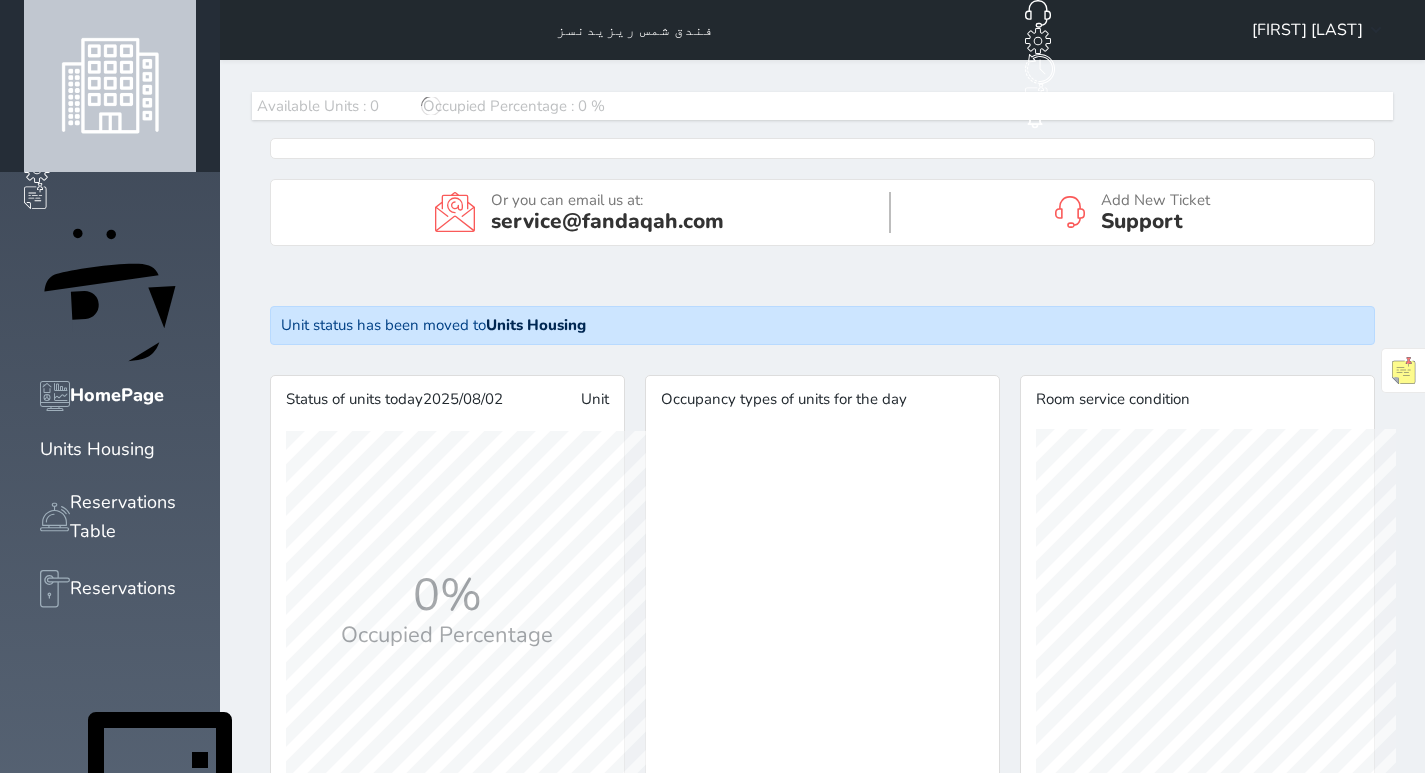 scroll, scrollTop: 0, scrollLeft: 0, axis: both 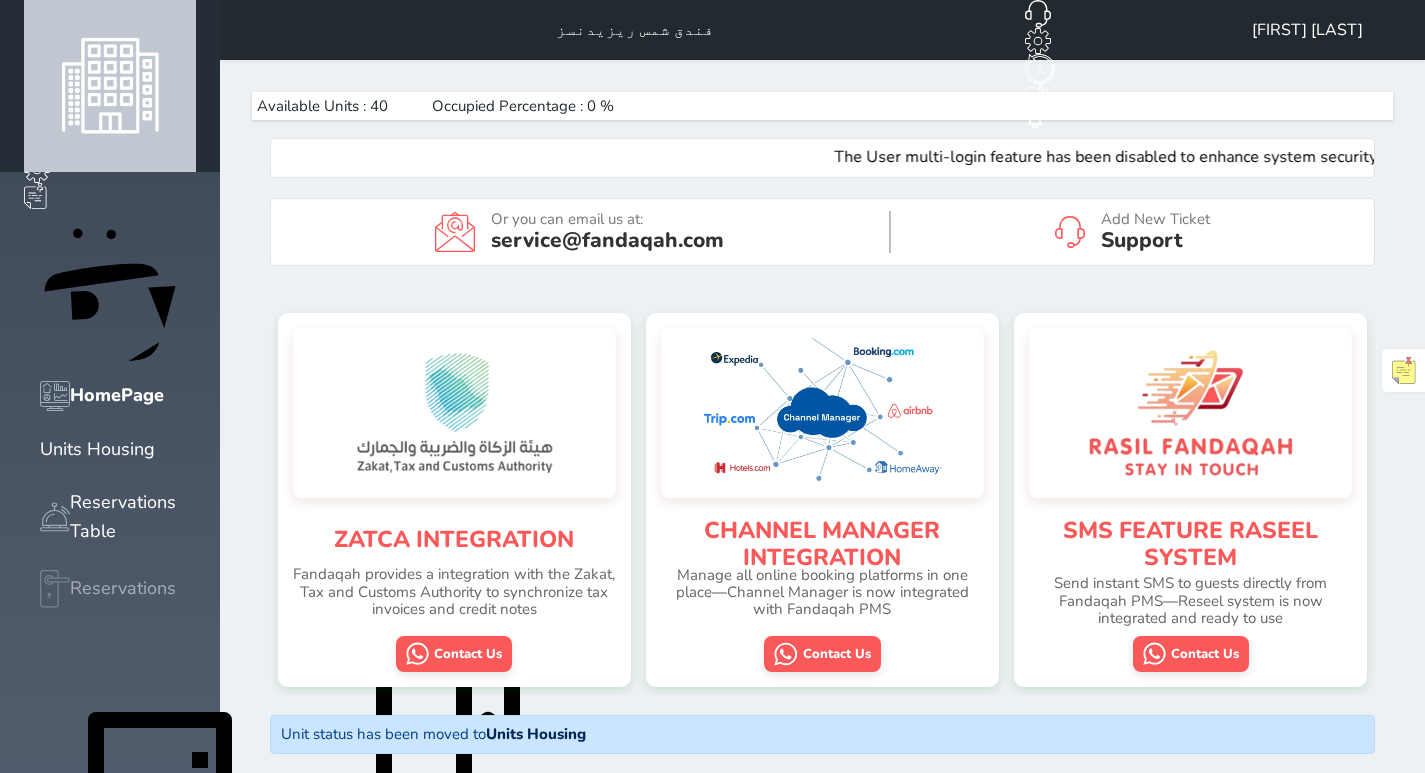 click on "Reservations" at bounding box center [123, 588] 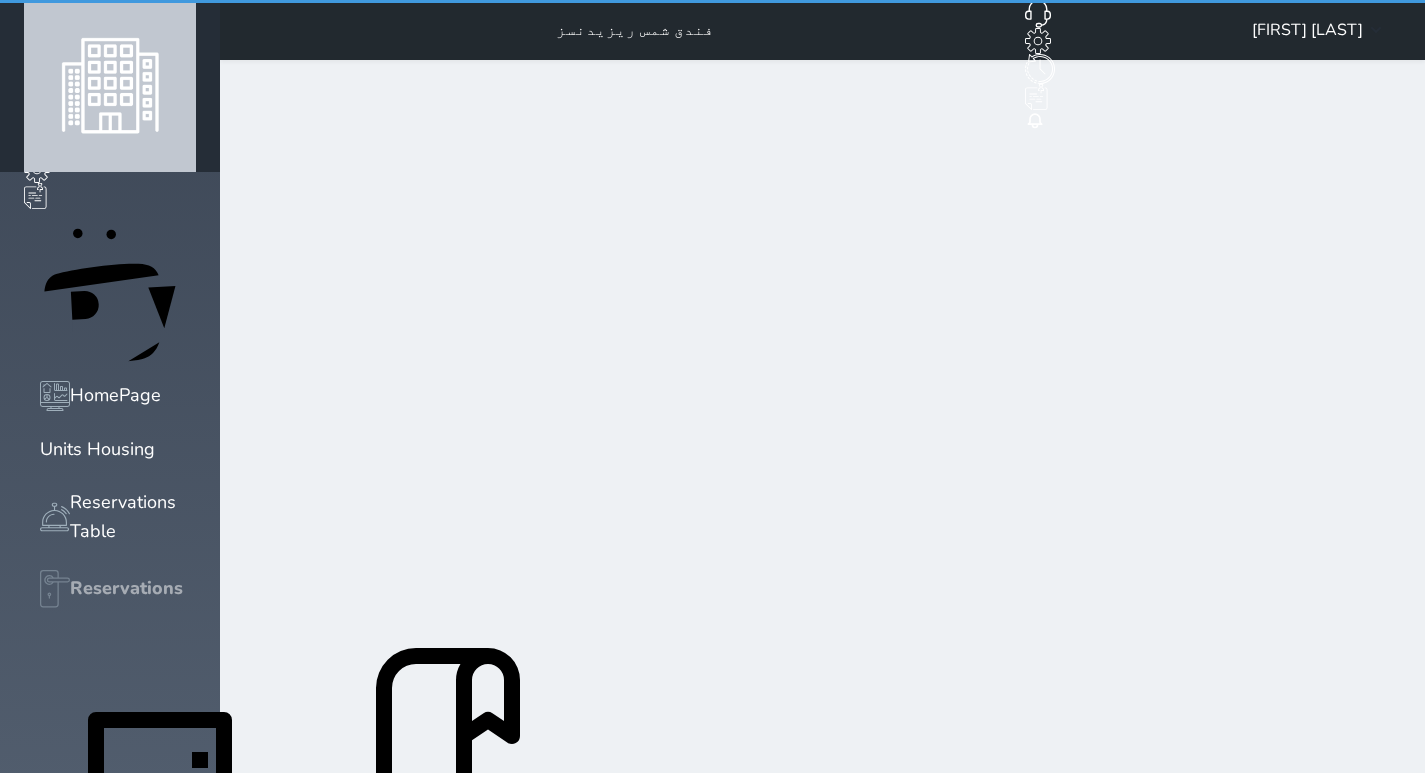 select on "open_all" 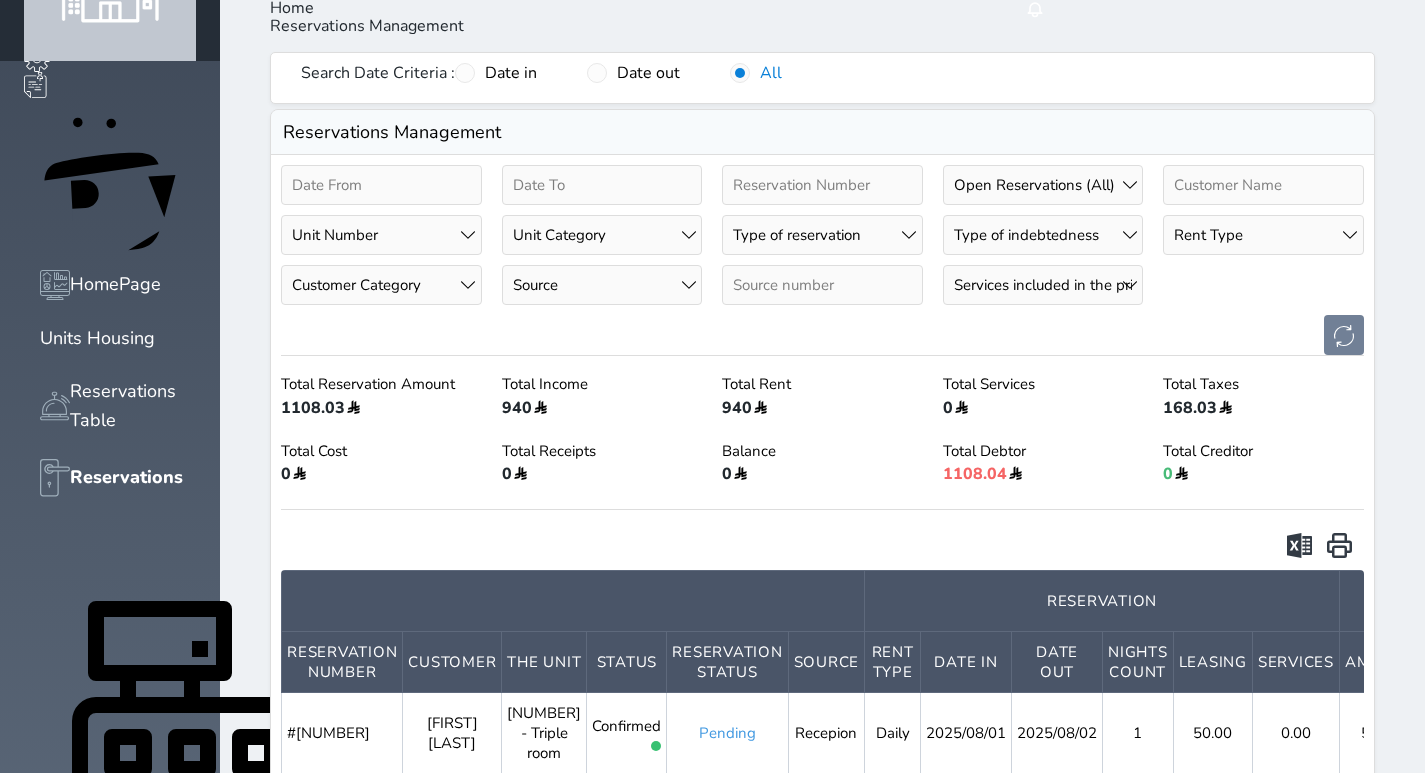 scroll, scrollTop: 100, scrollLeft: 0, axis: vertical 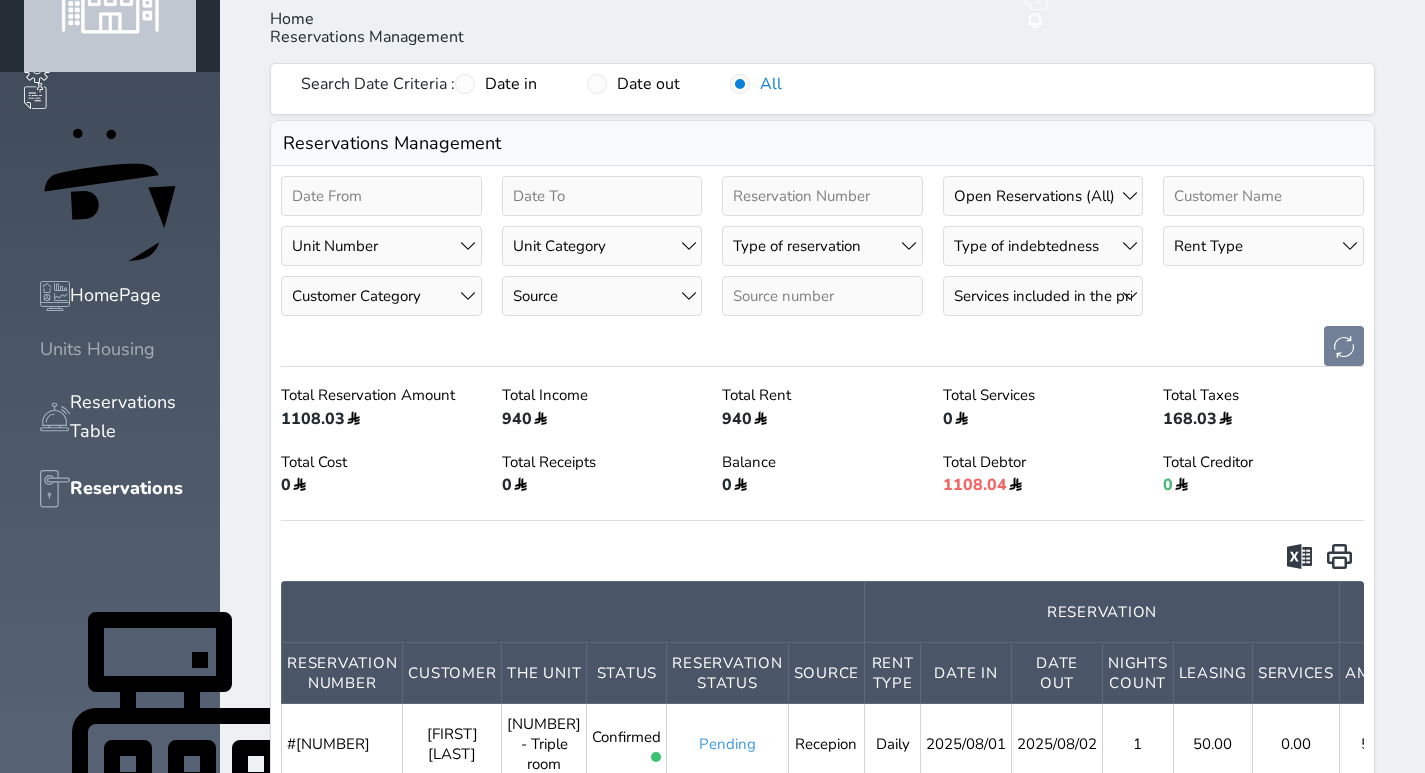 click 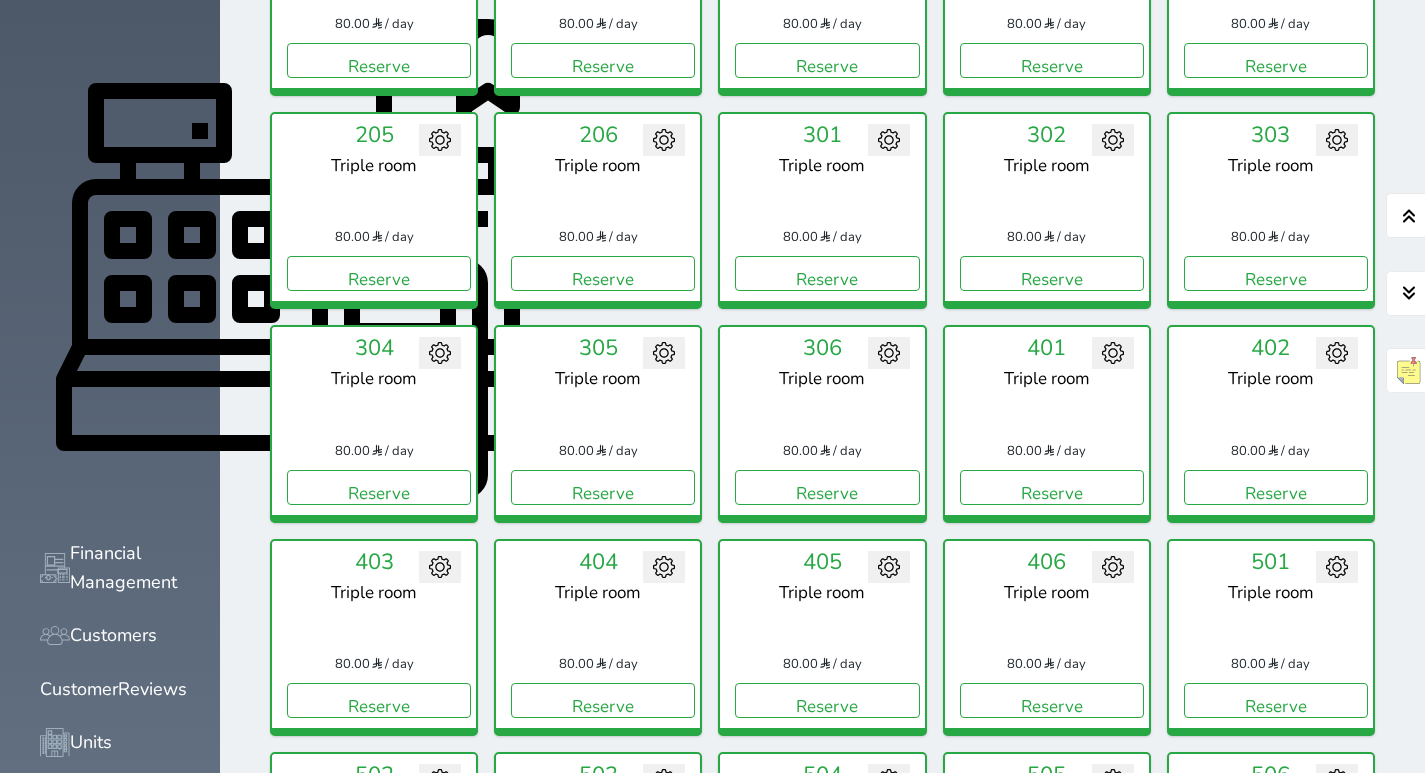 scroll, scrollTop: 678, scrollLeft: 0, axis: vertical 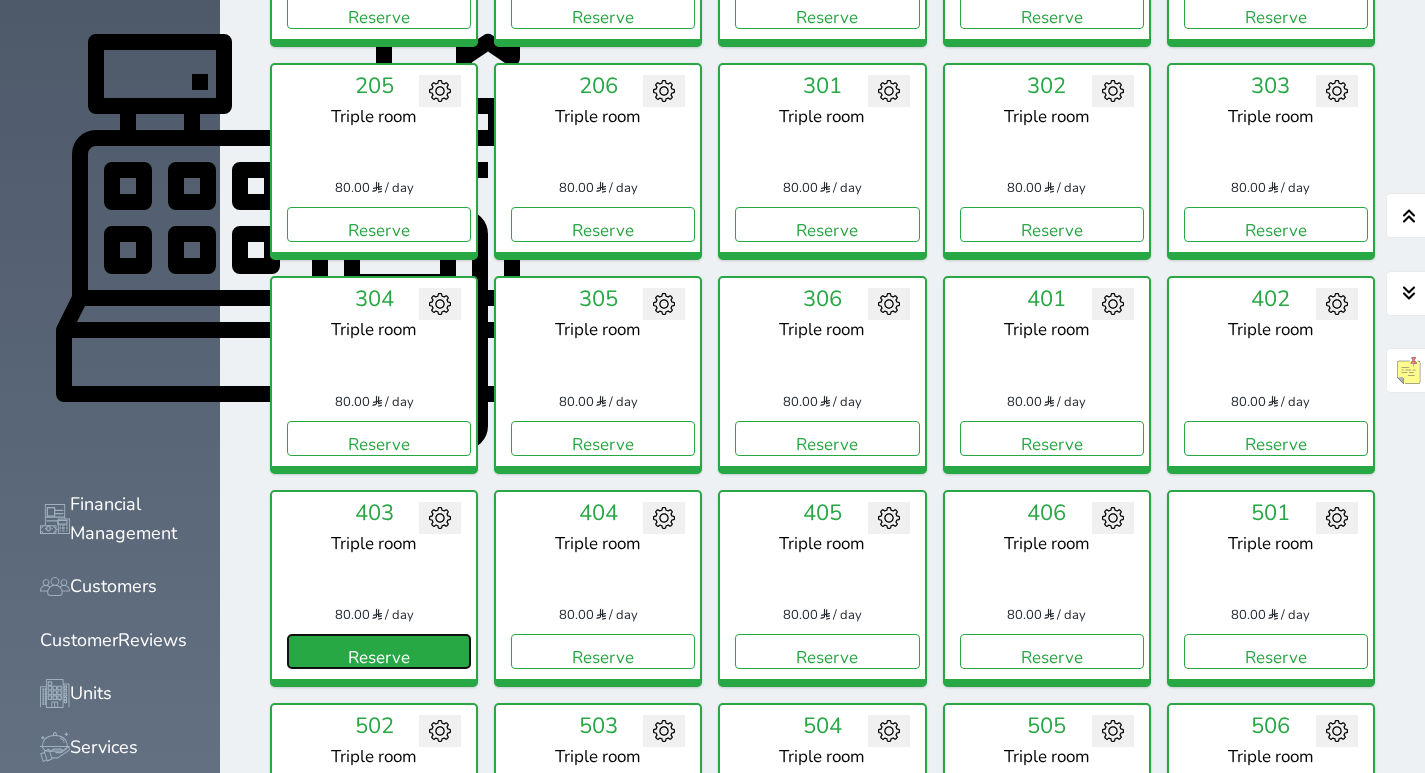 click on "Reserve" at bounding box center (379, 651) 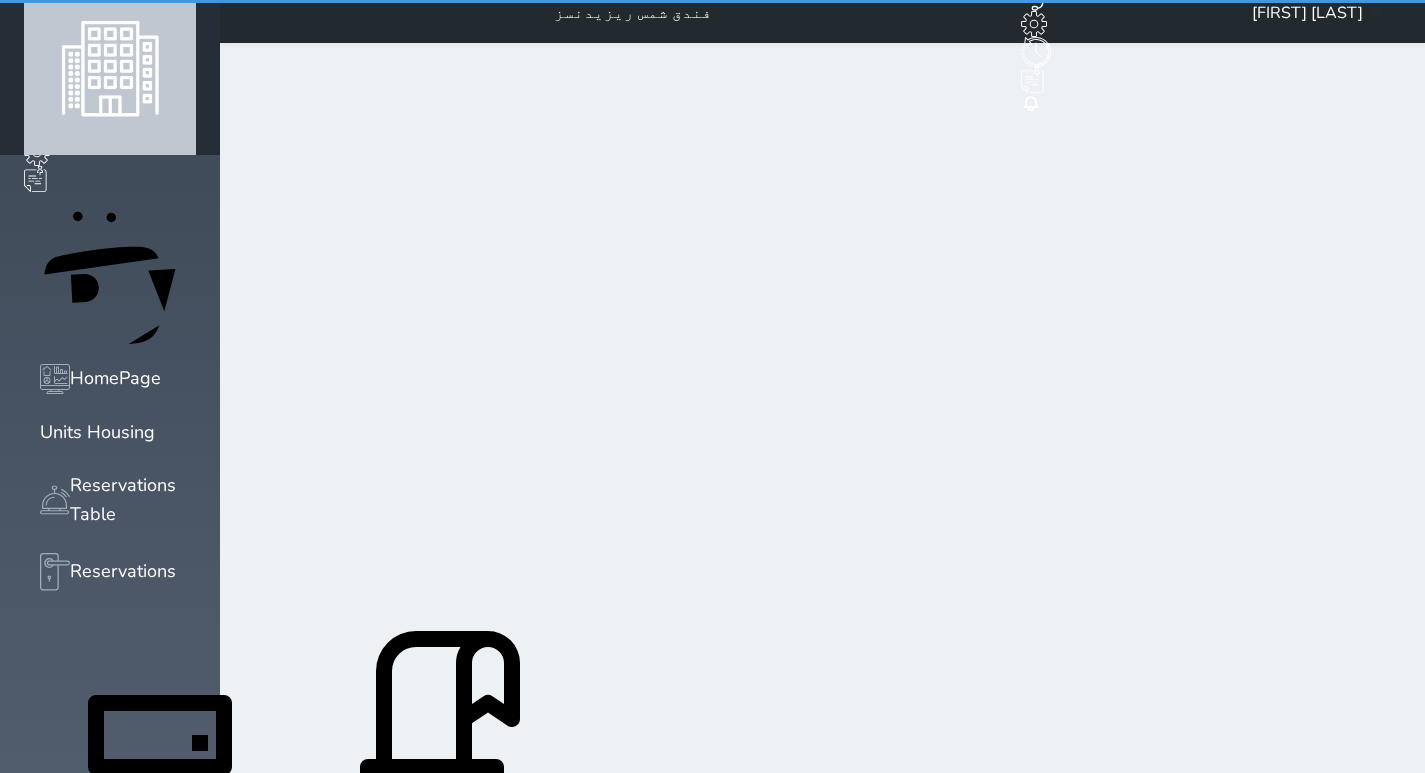 scroll, scrollTop: 0, scrollLeft: 0, axis: both 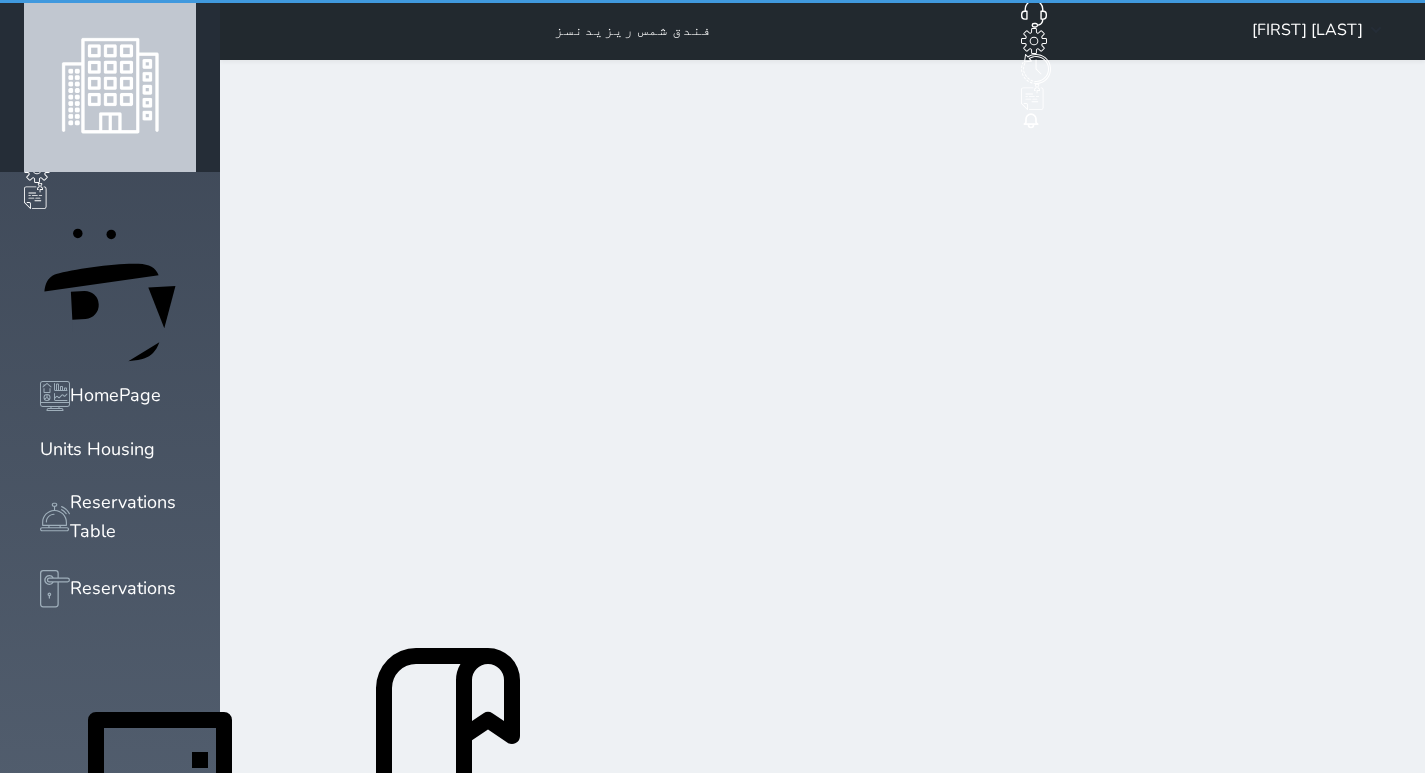 select on "1" 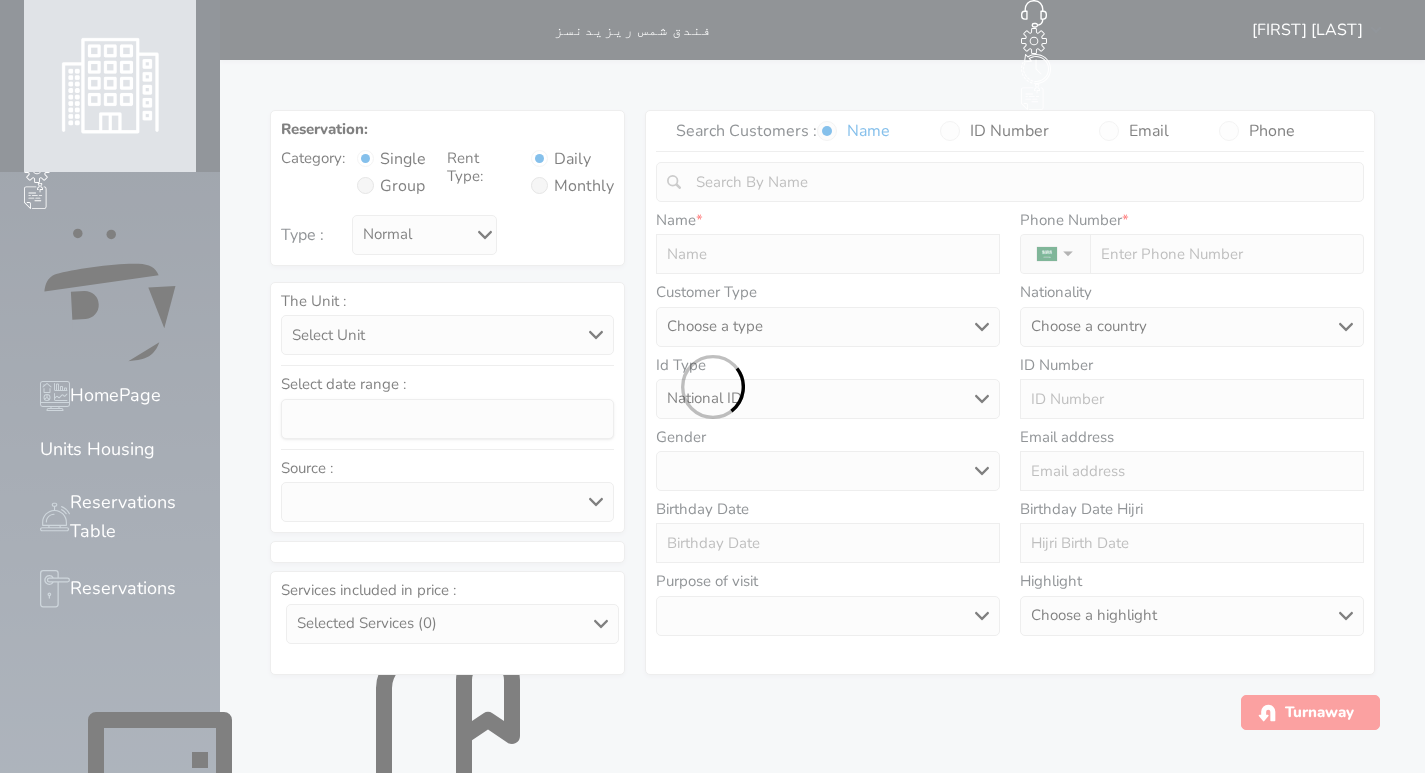 select 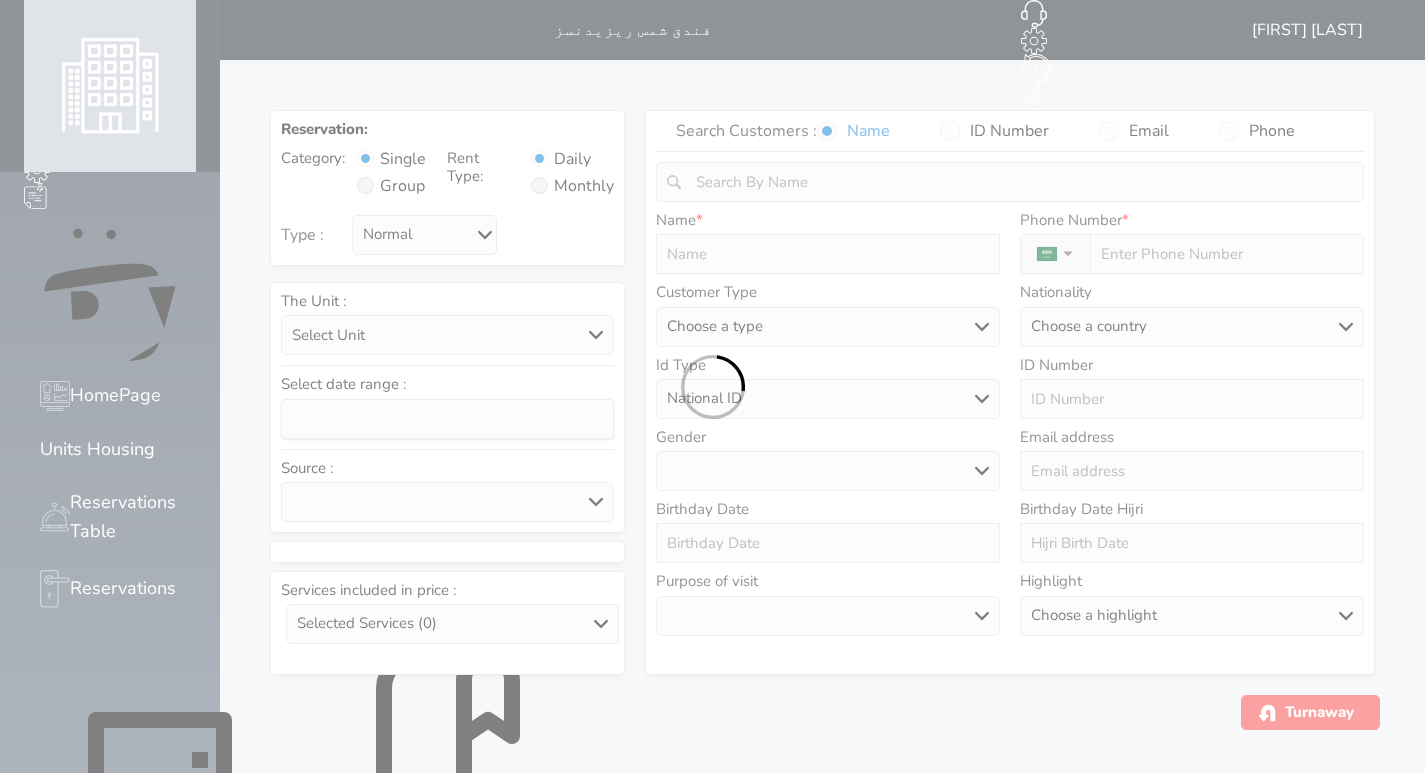 select 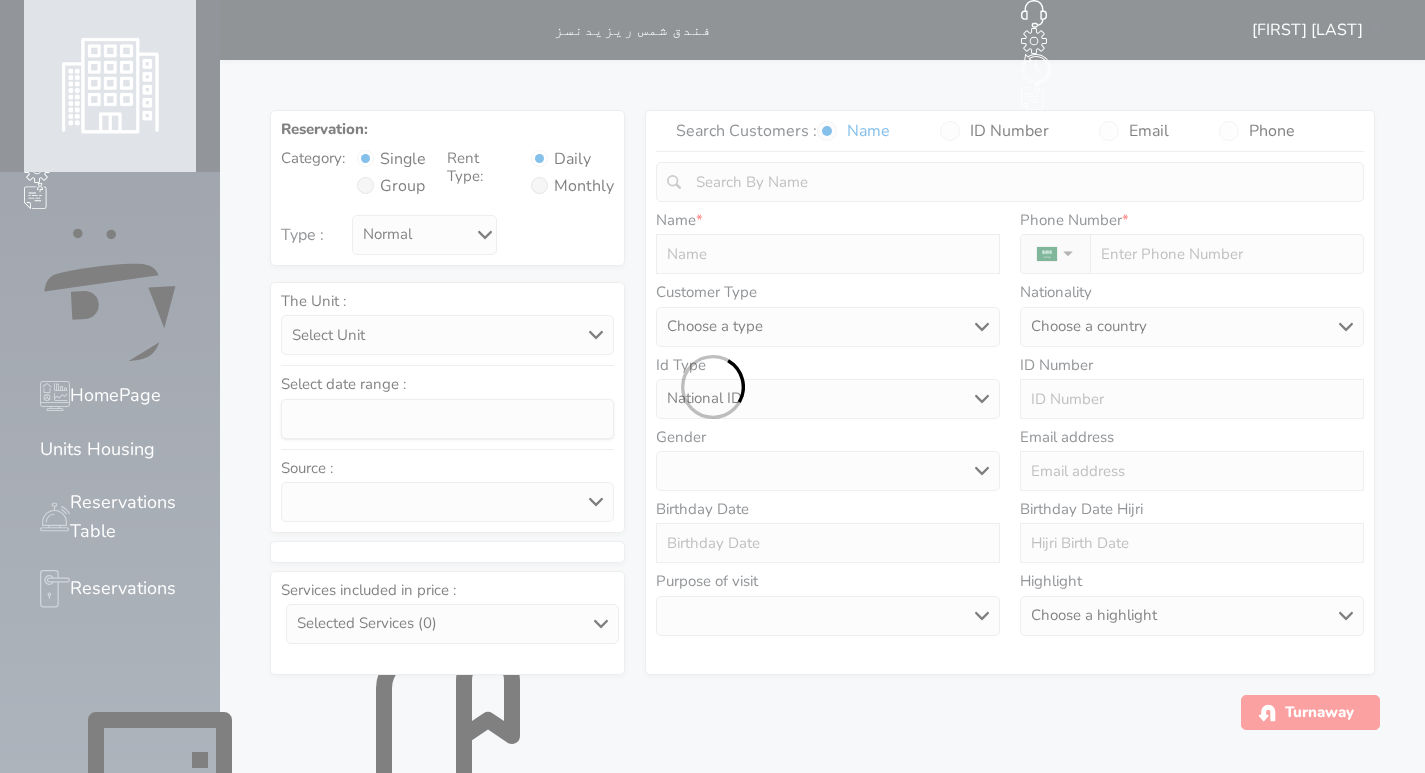 select 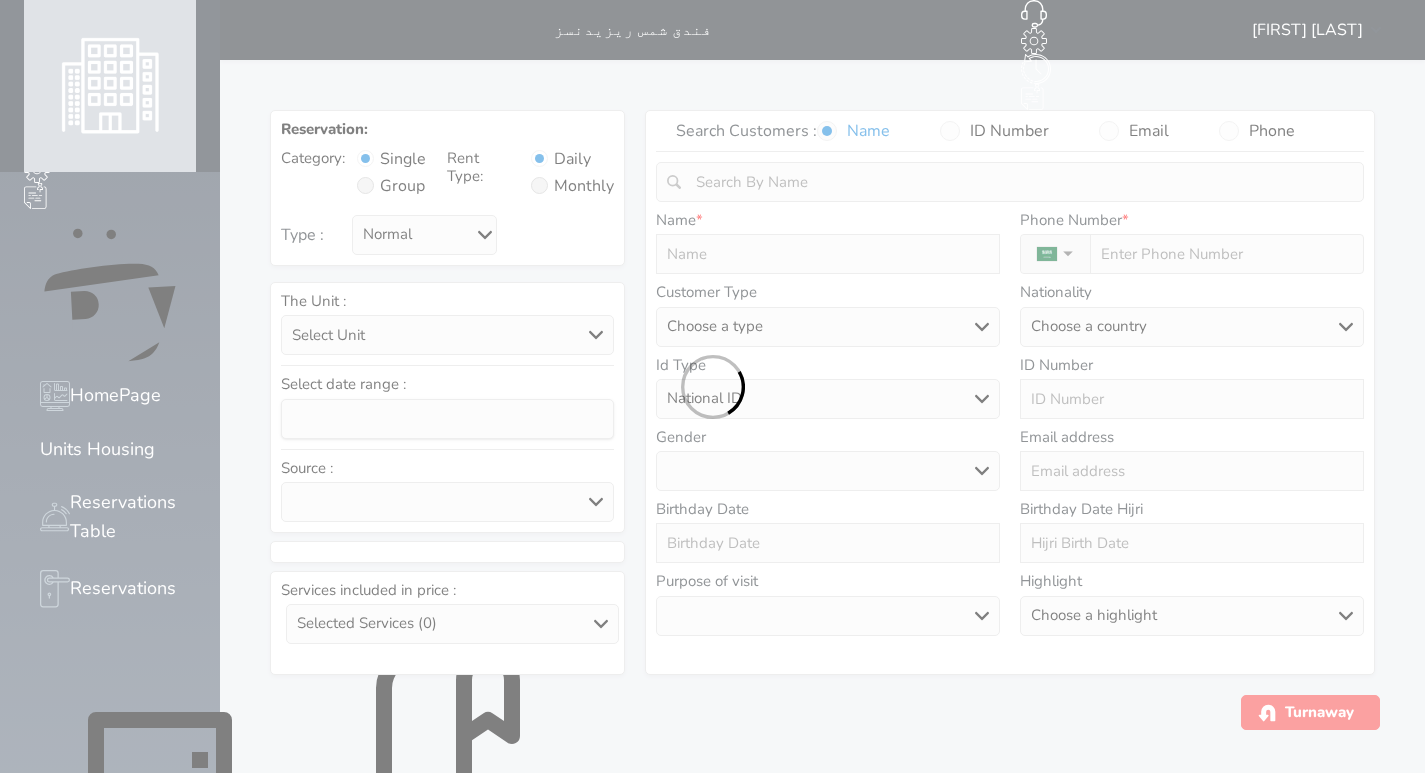 select 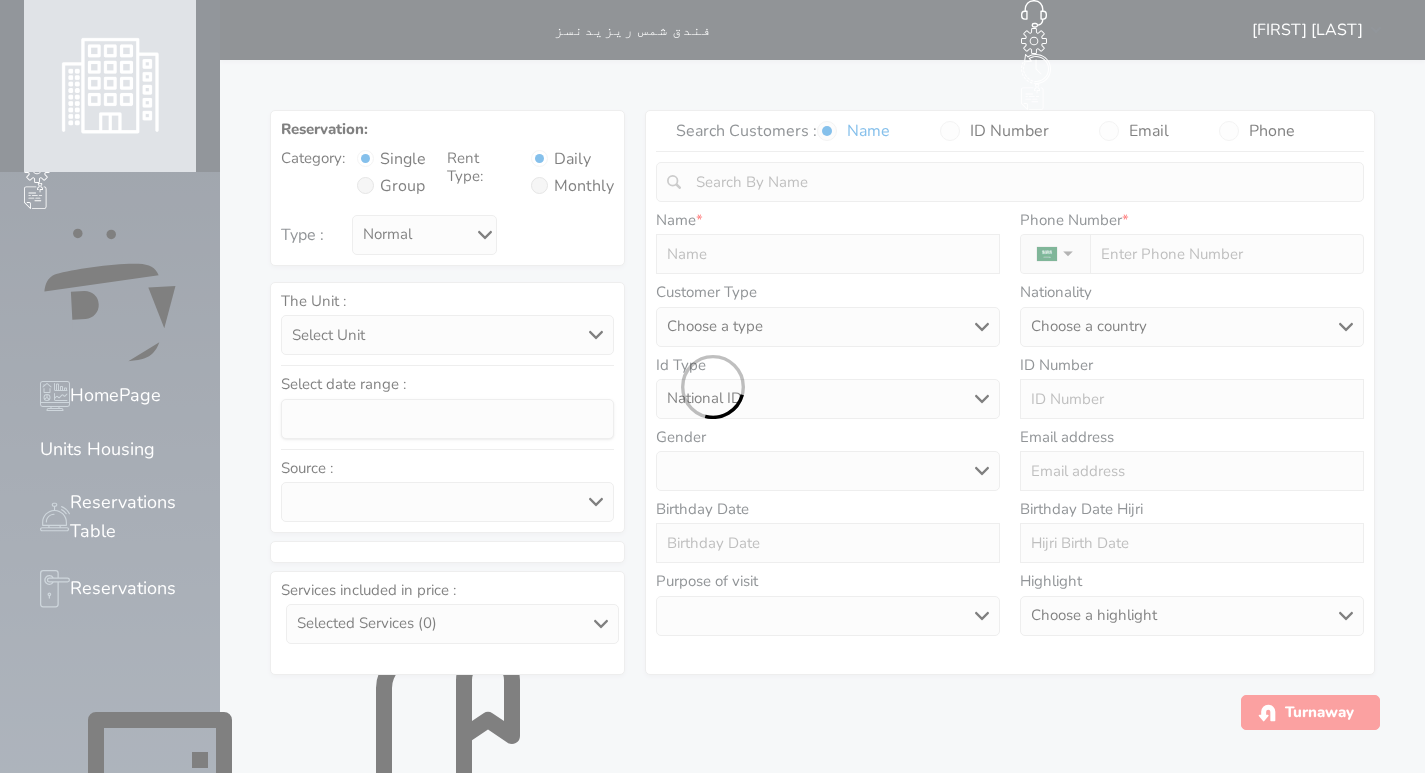 select 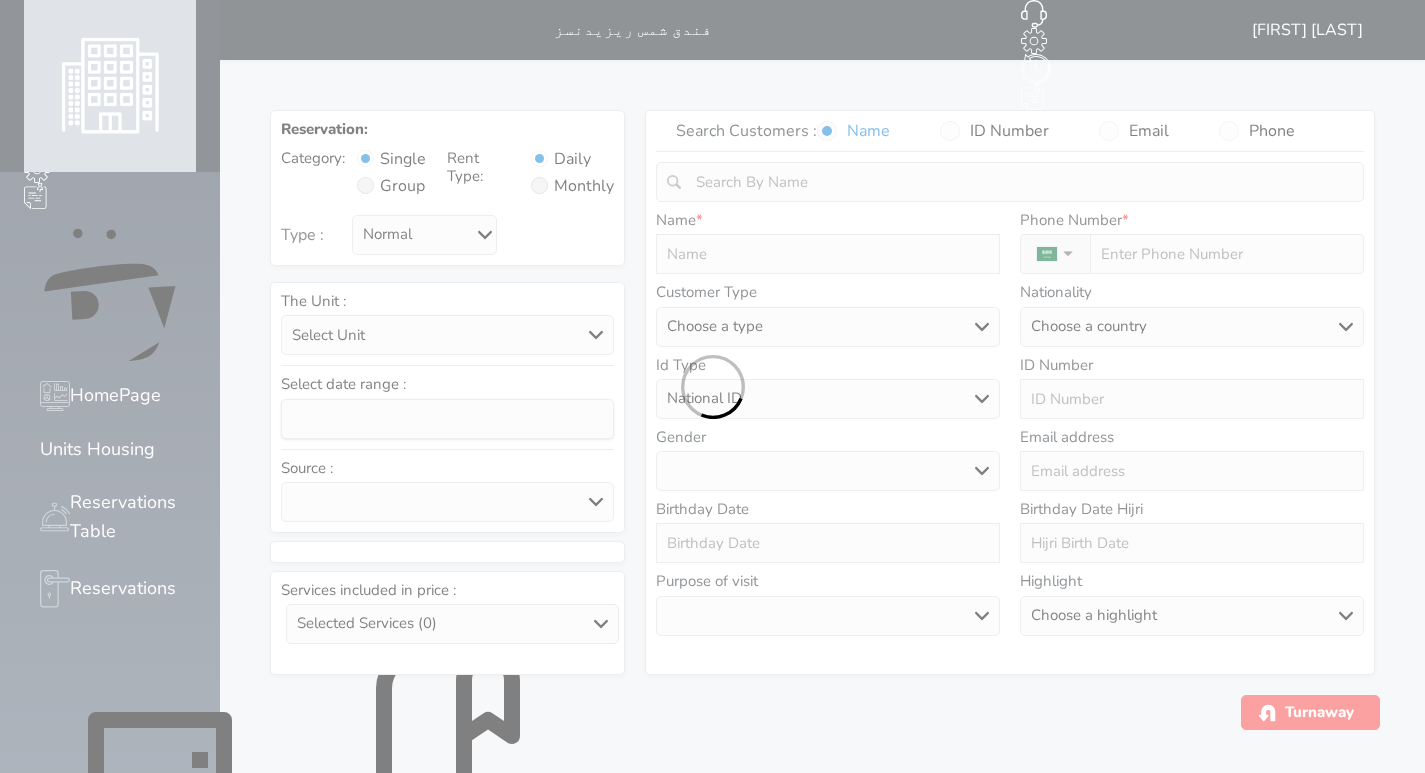 select 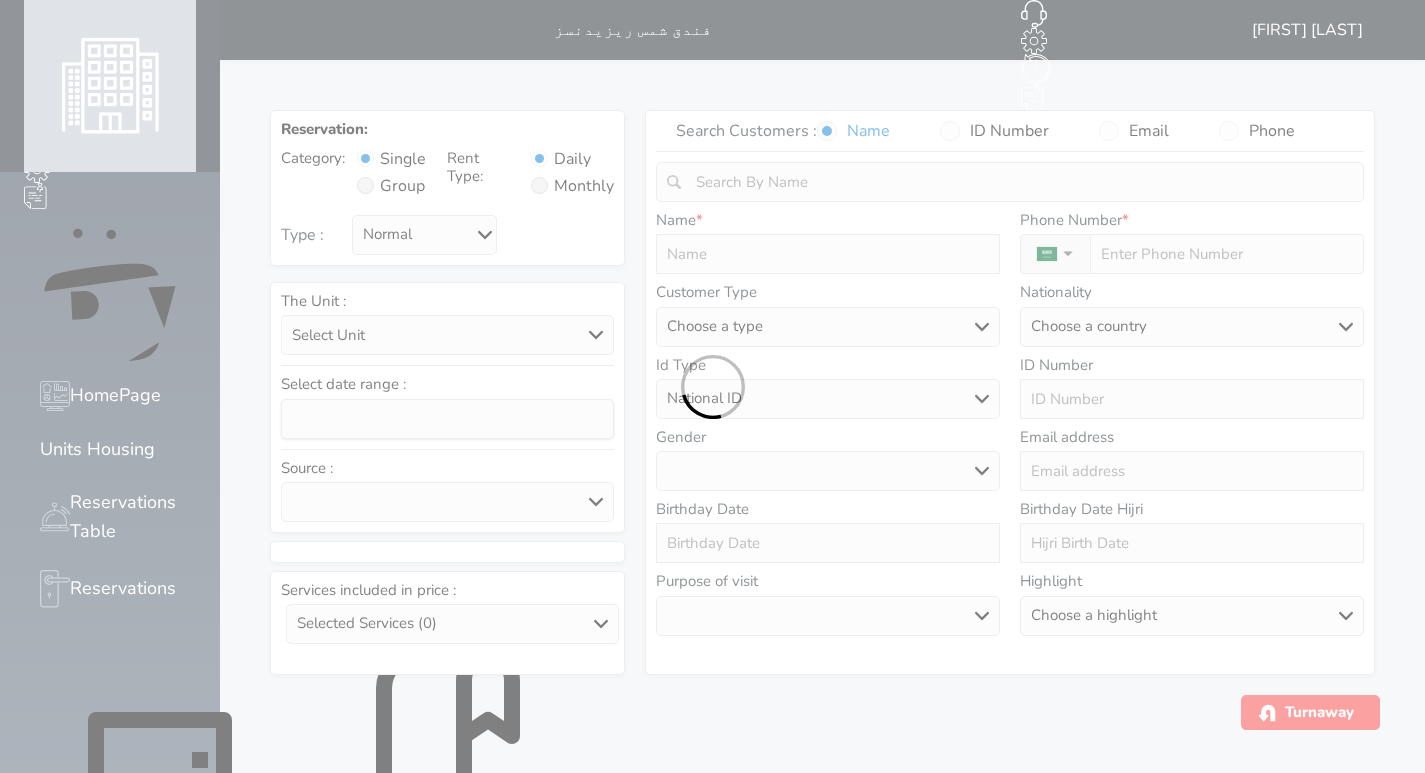 select 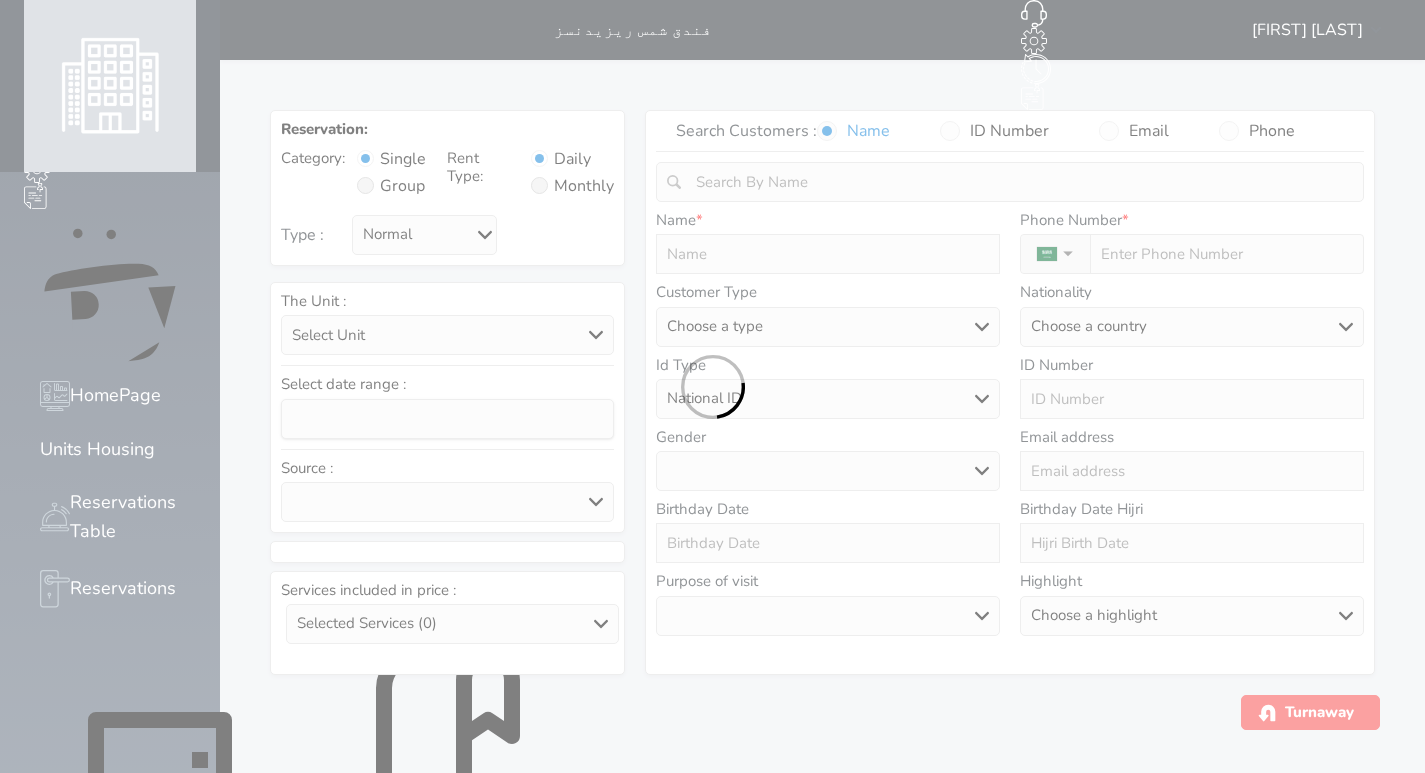 select 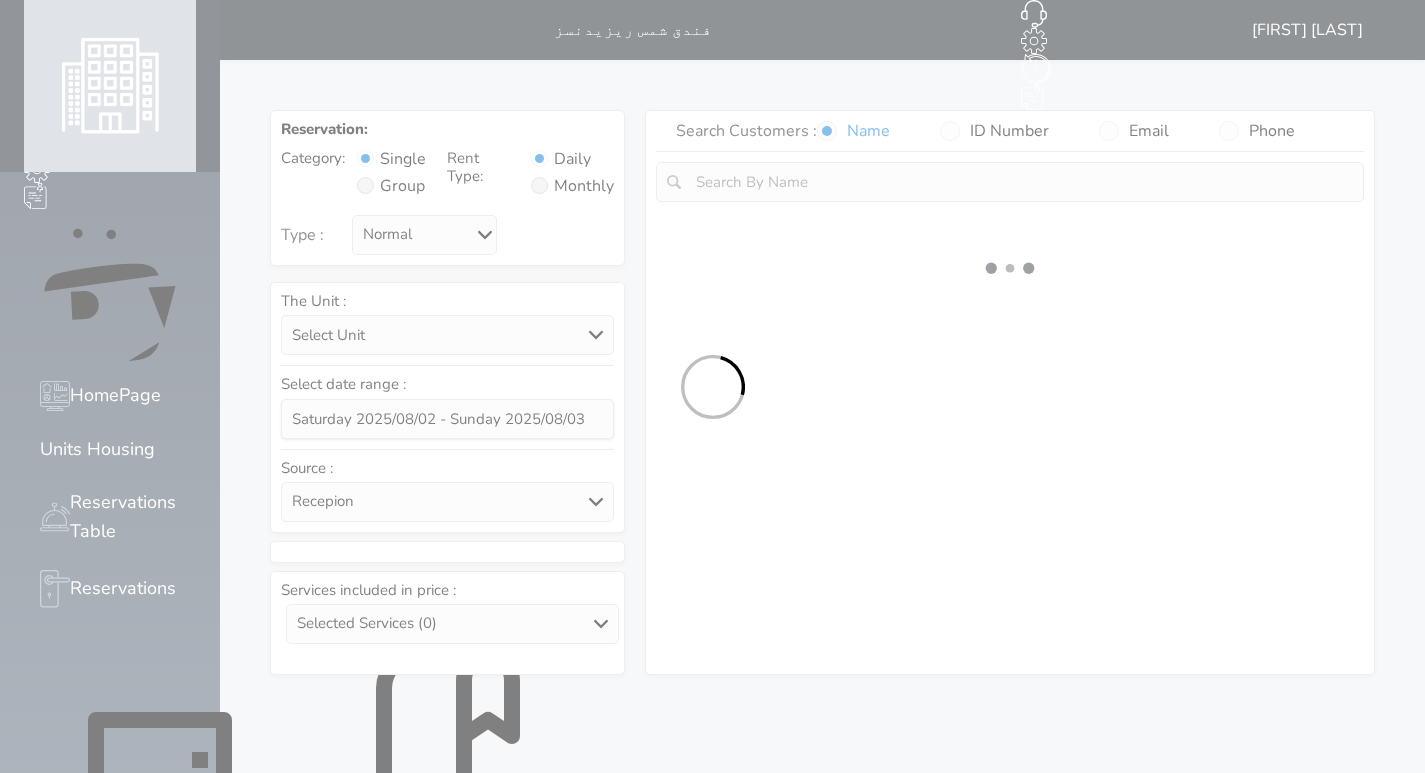 select 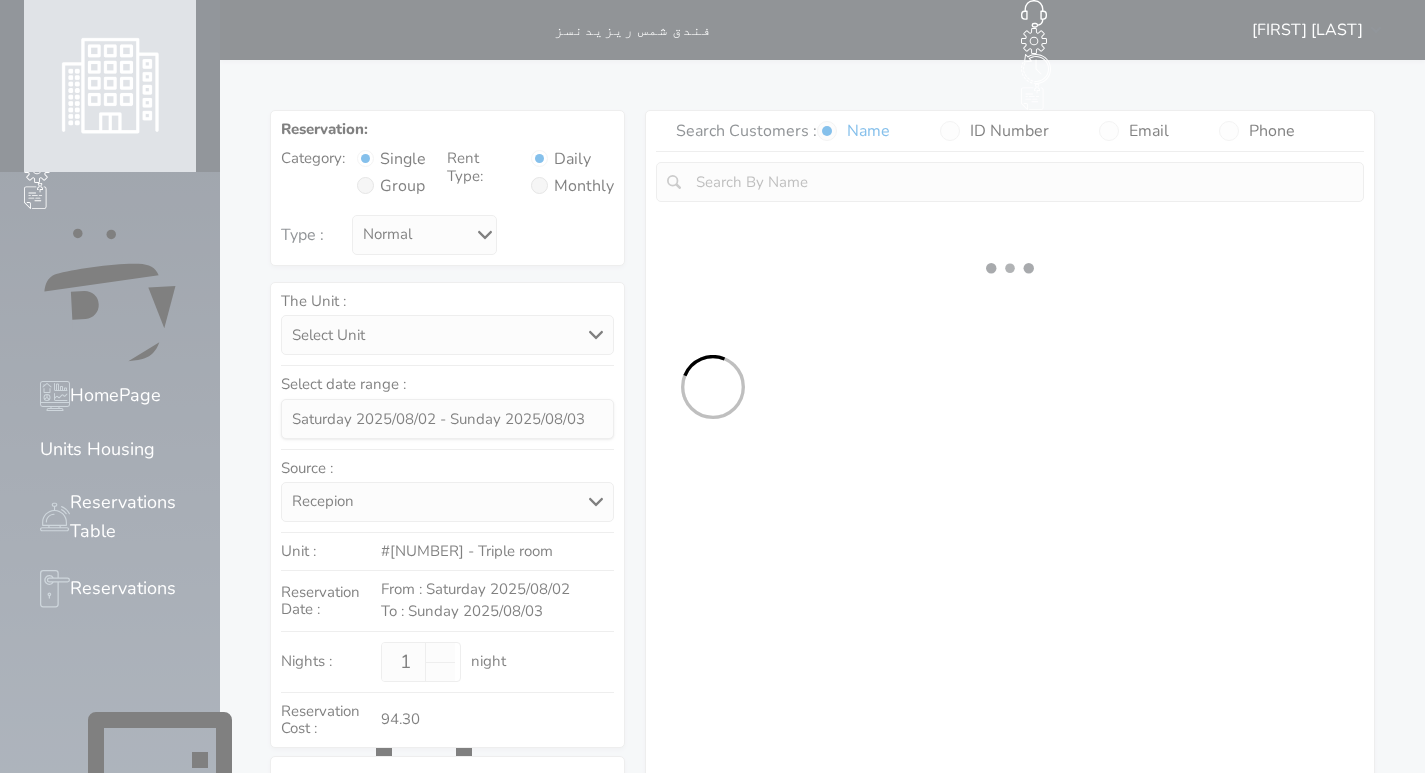 select on "1" 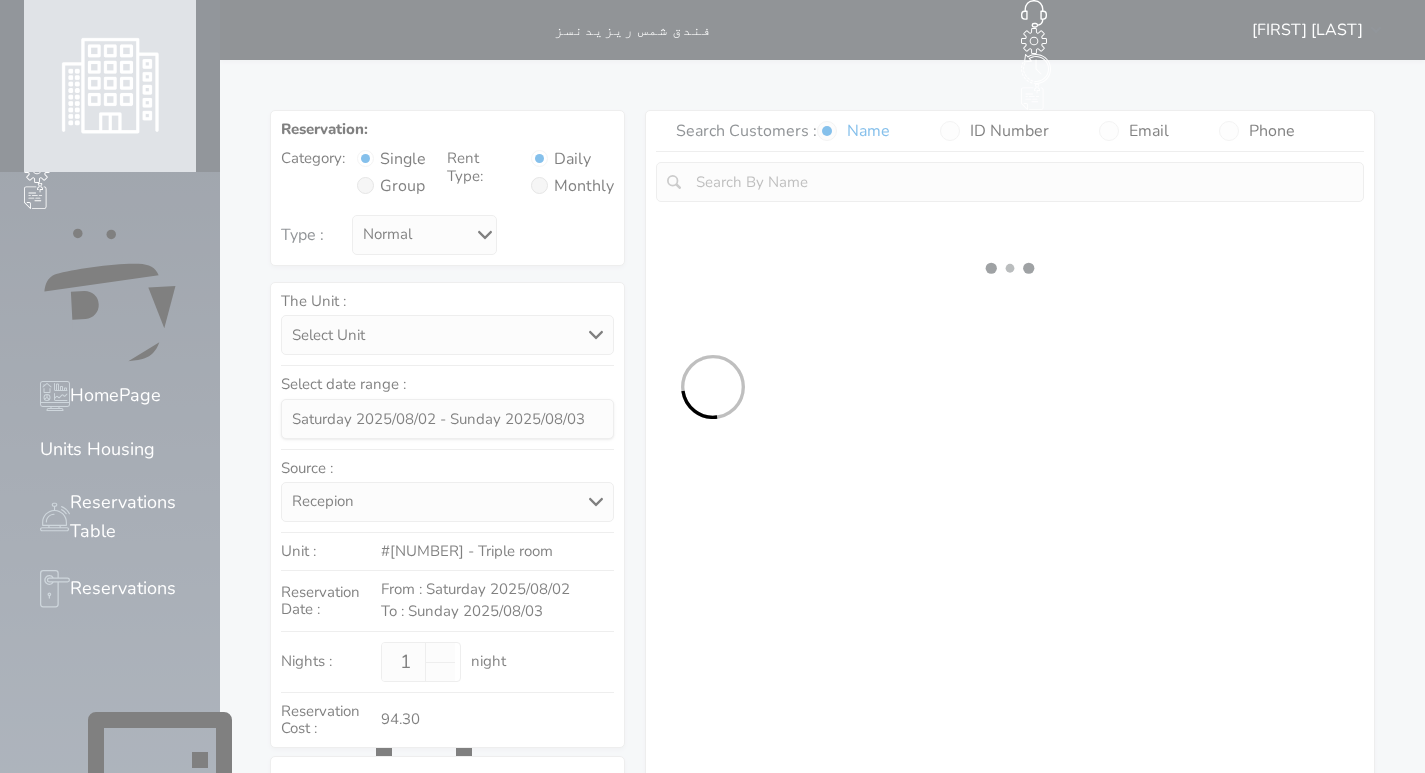 select on "113" 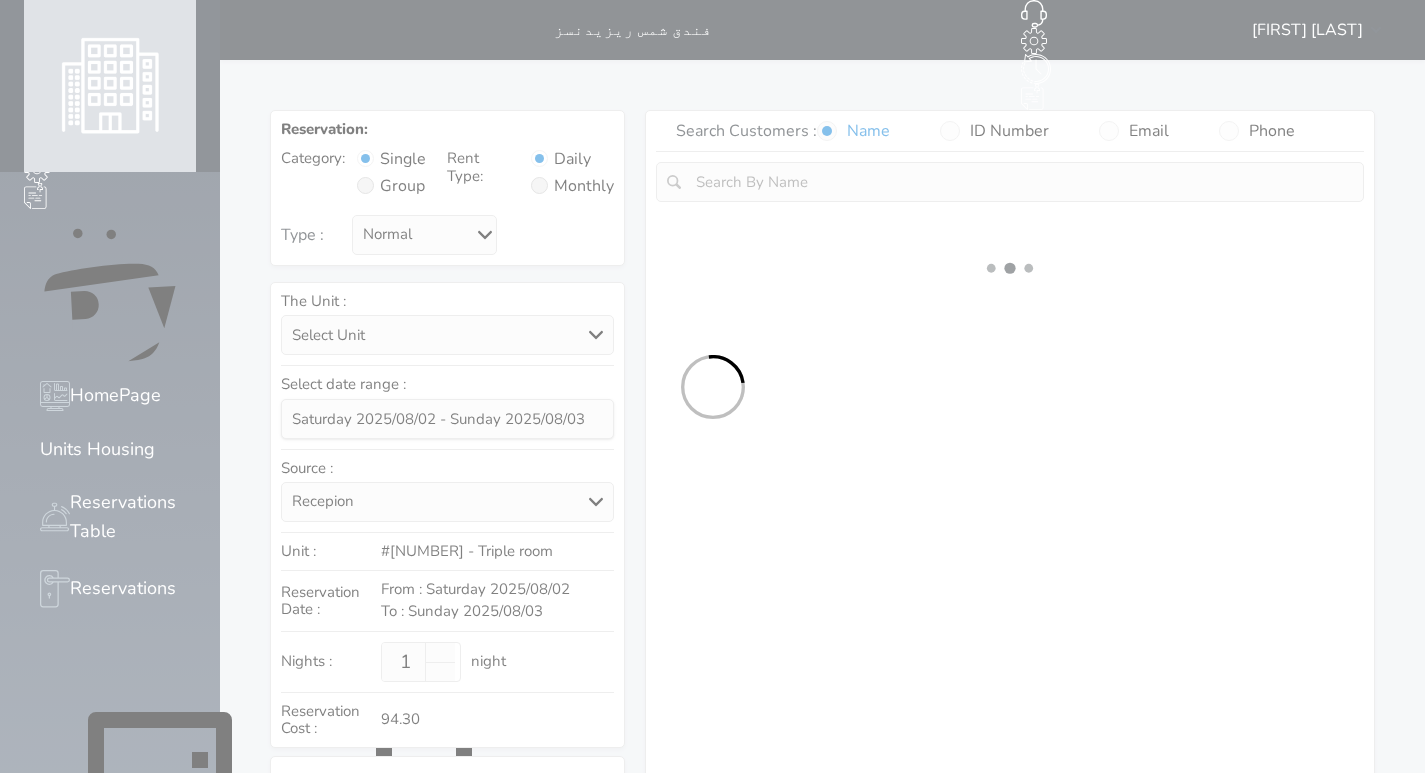 select on "1" 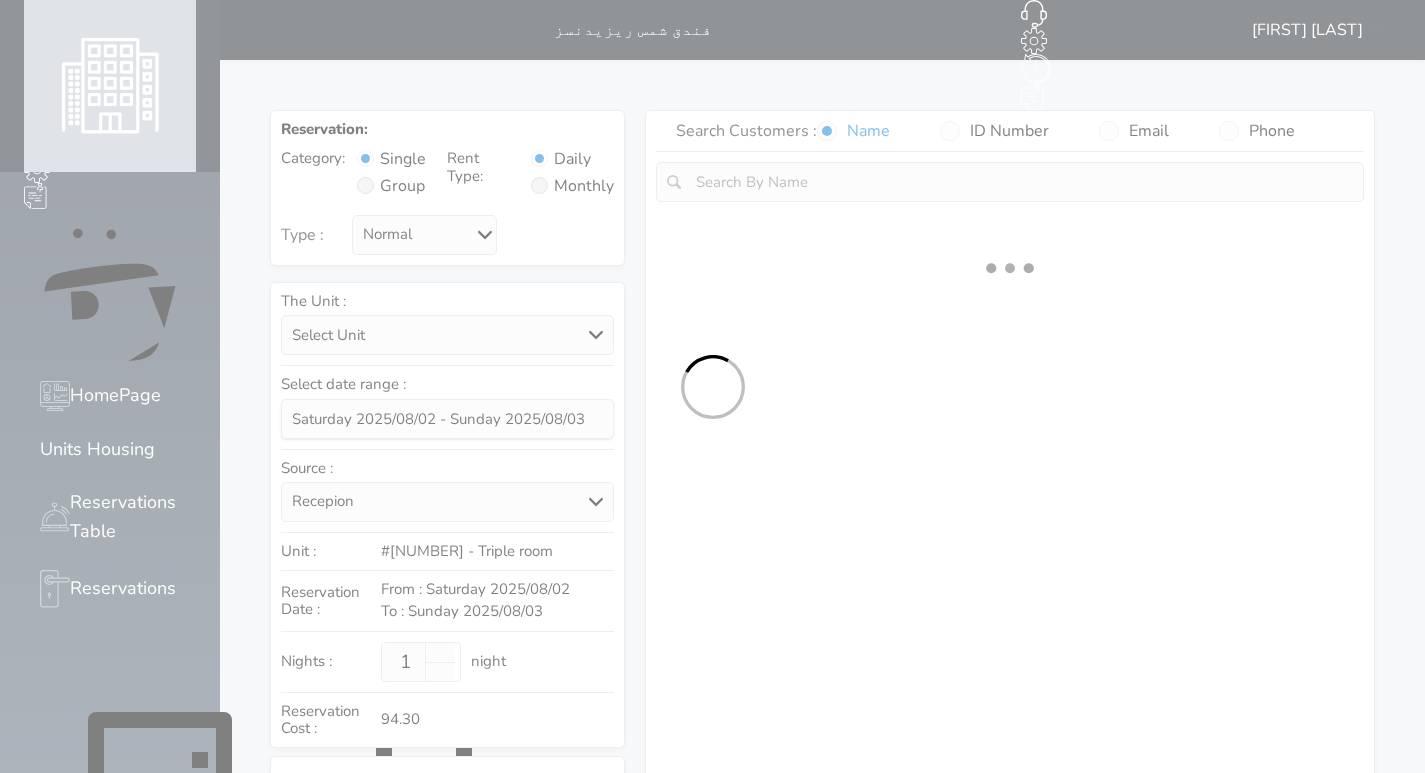 select 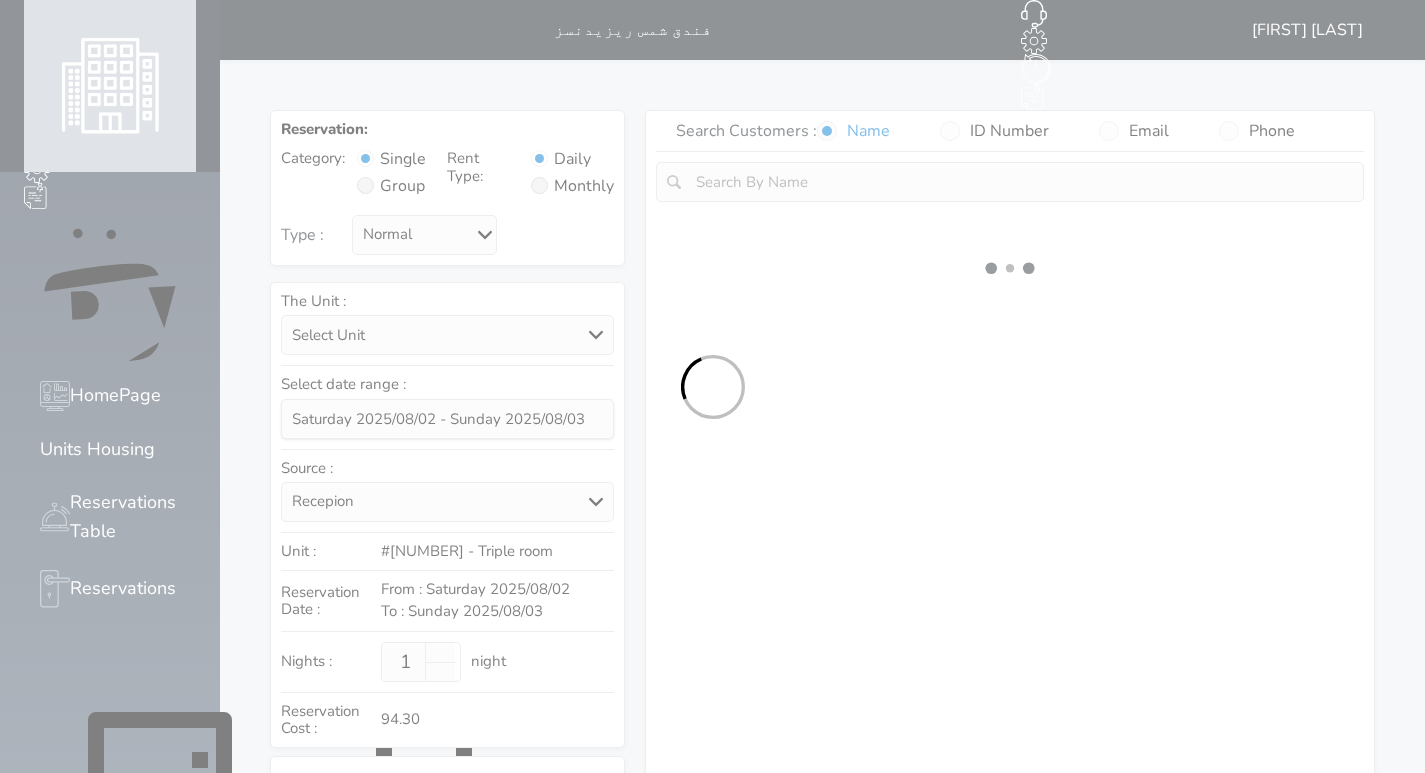 select on "7" 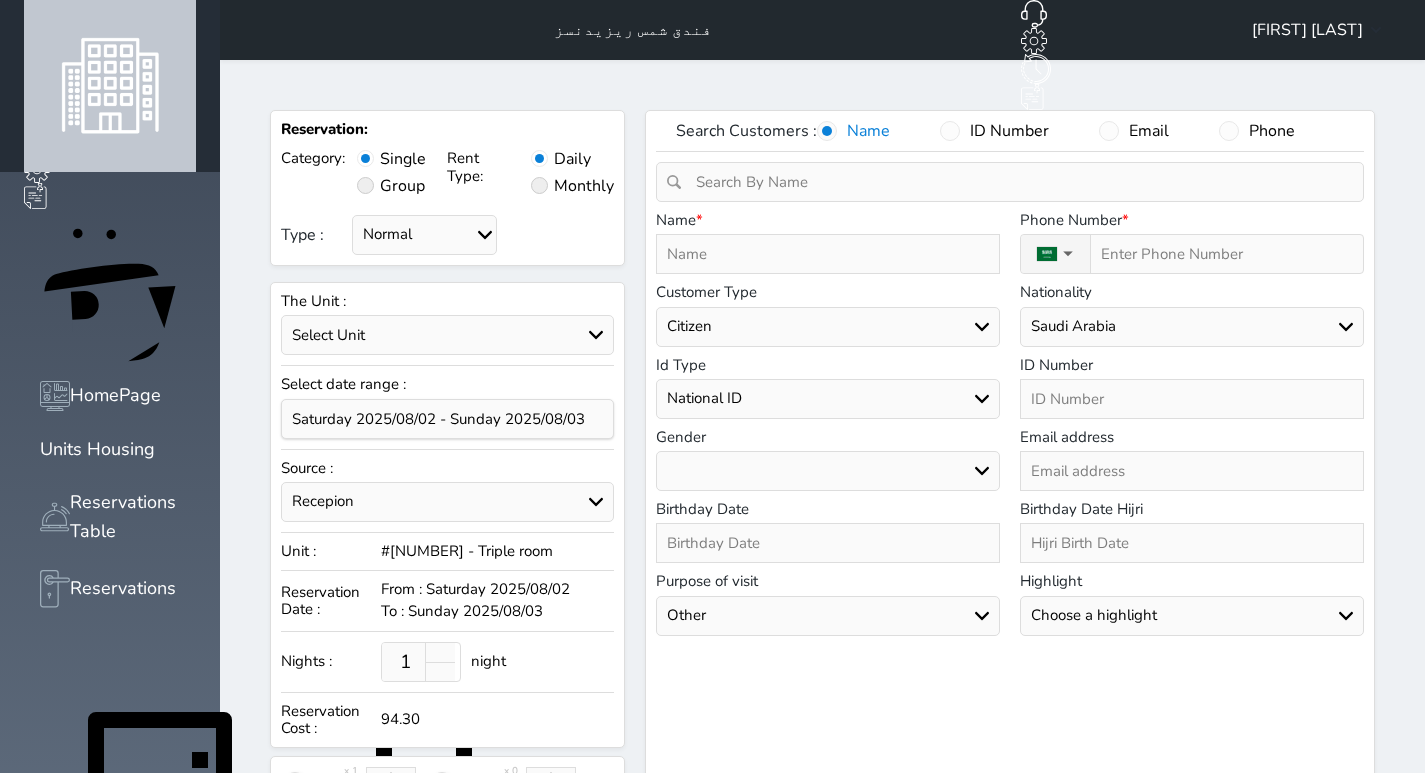 select 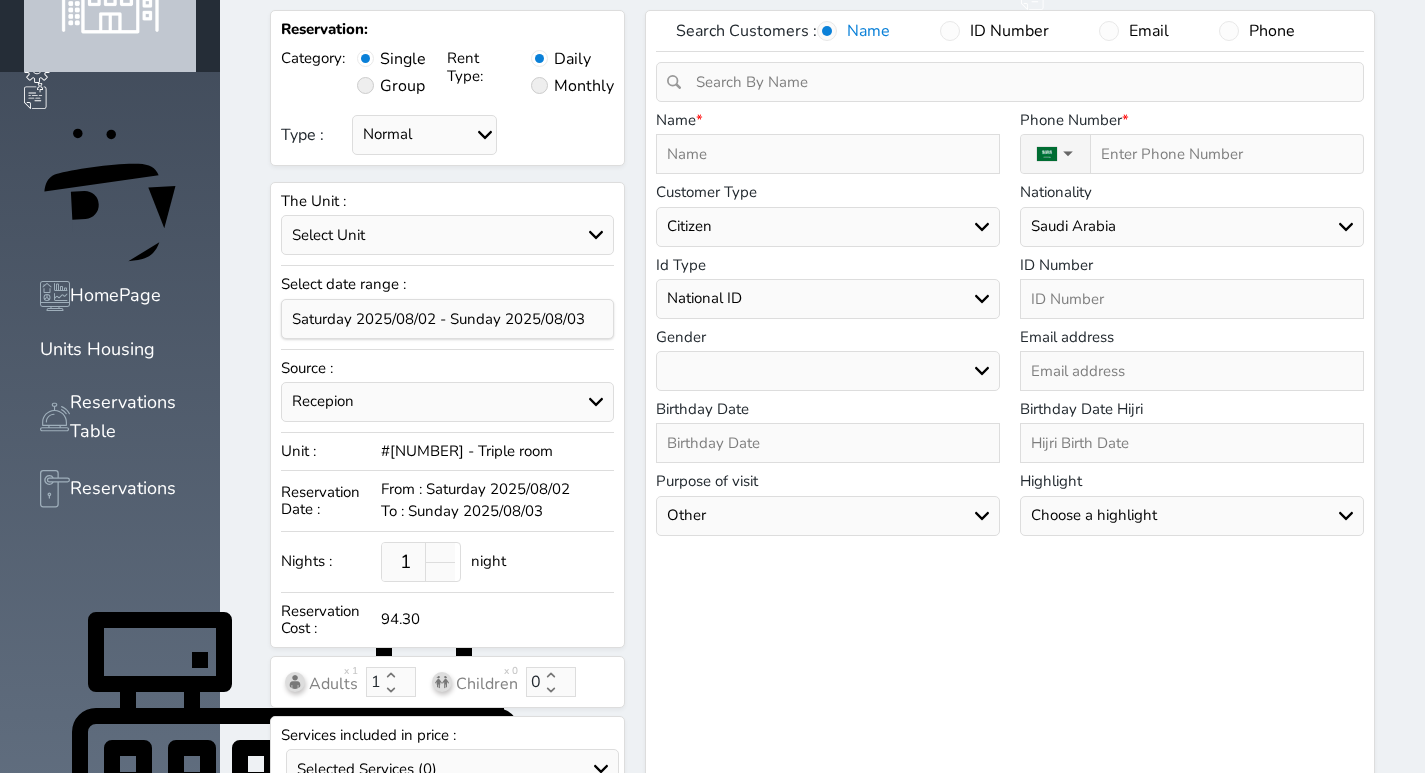 scroll, scrollTop: 0, scrollLeft: 0, axis: both 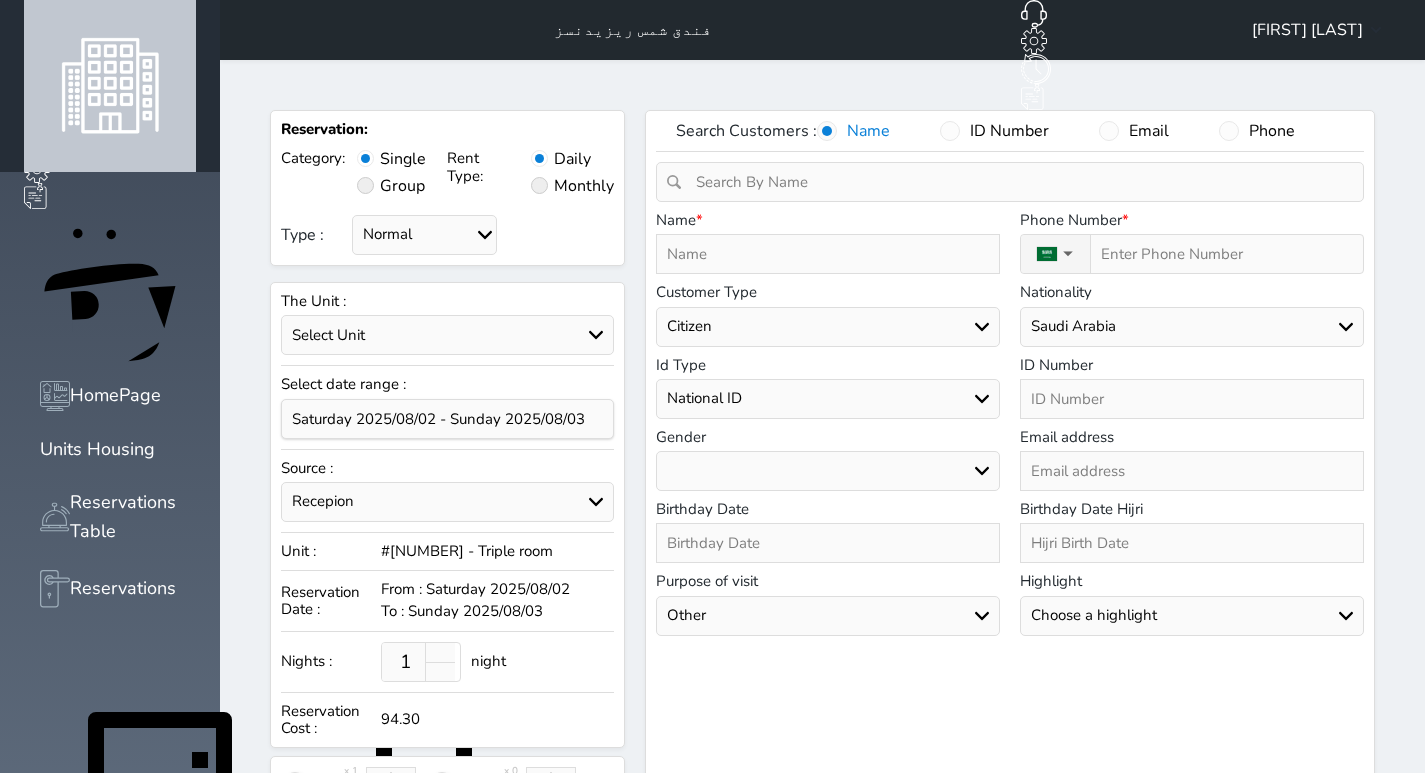 click on "Type :" at bounding box center [1221, 254] 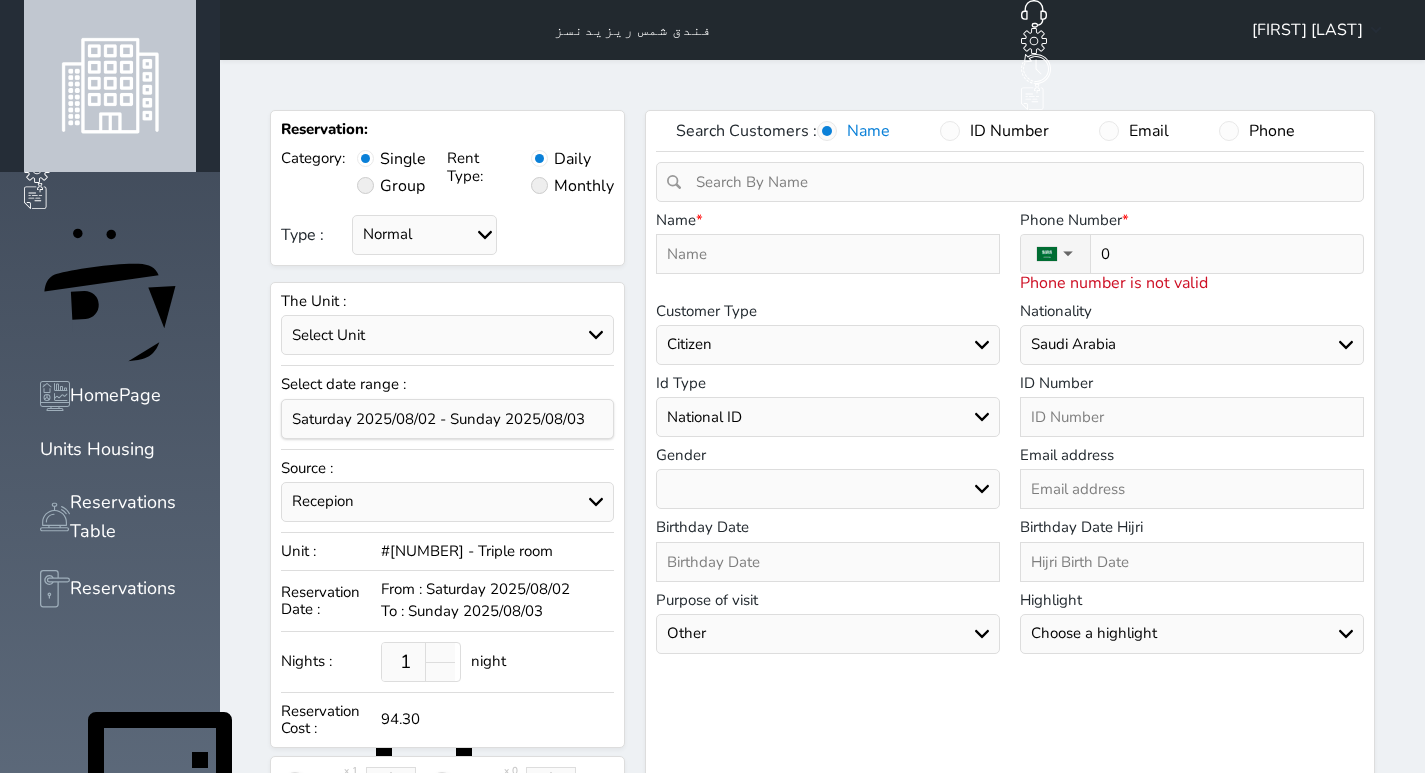 type on "05" 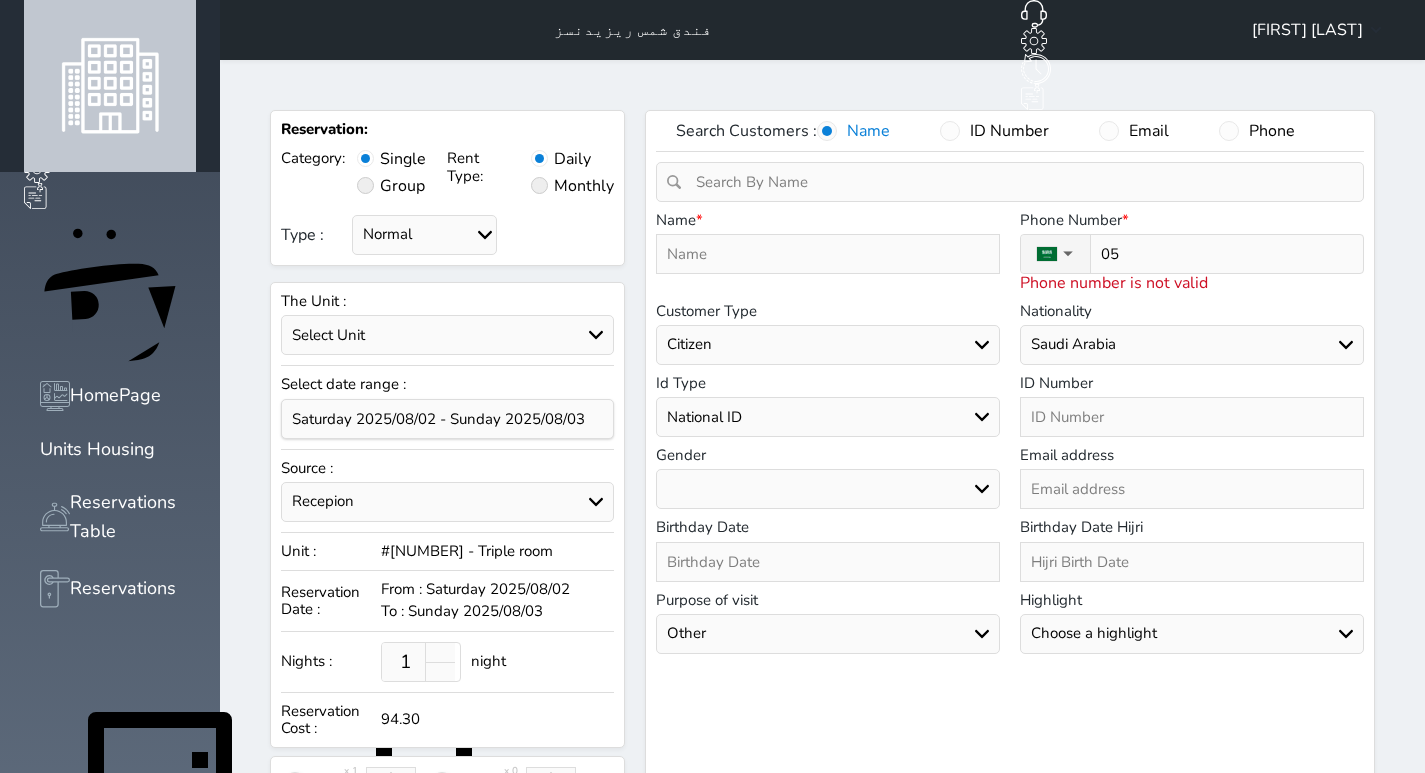 select 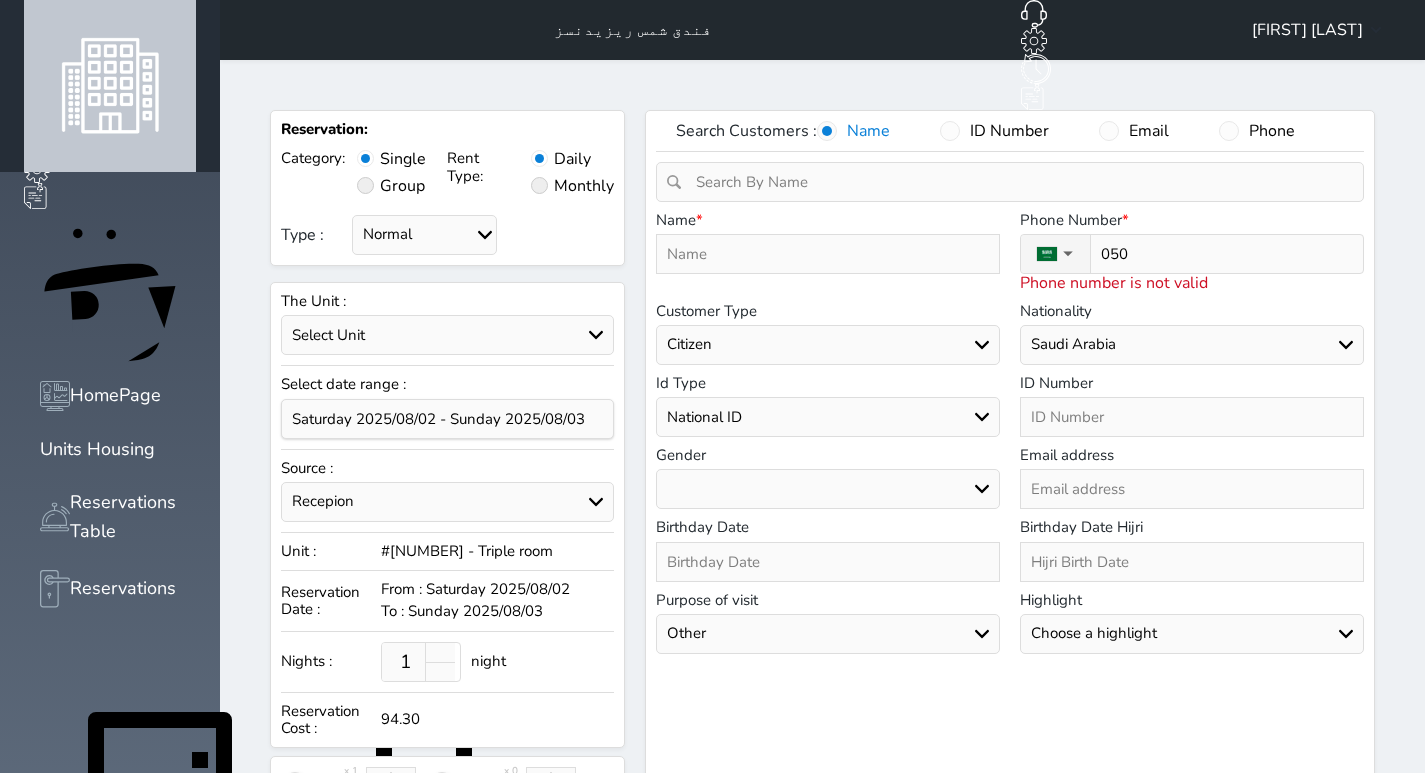 select 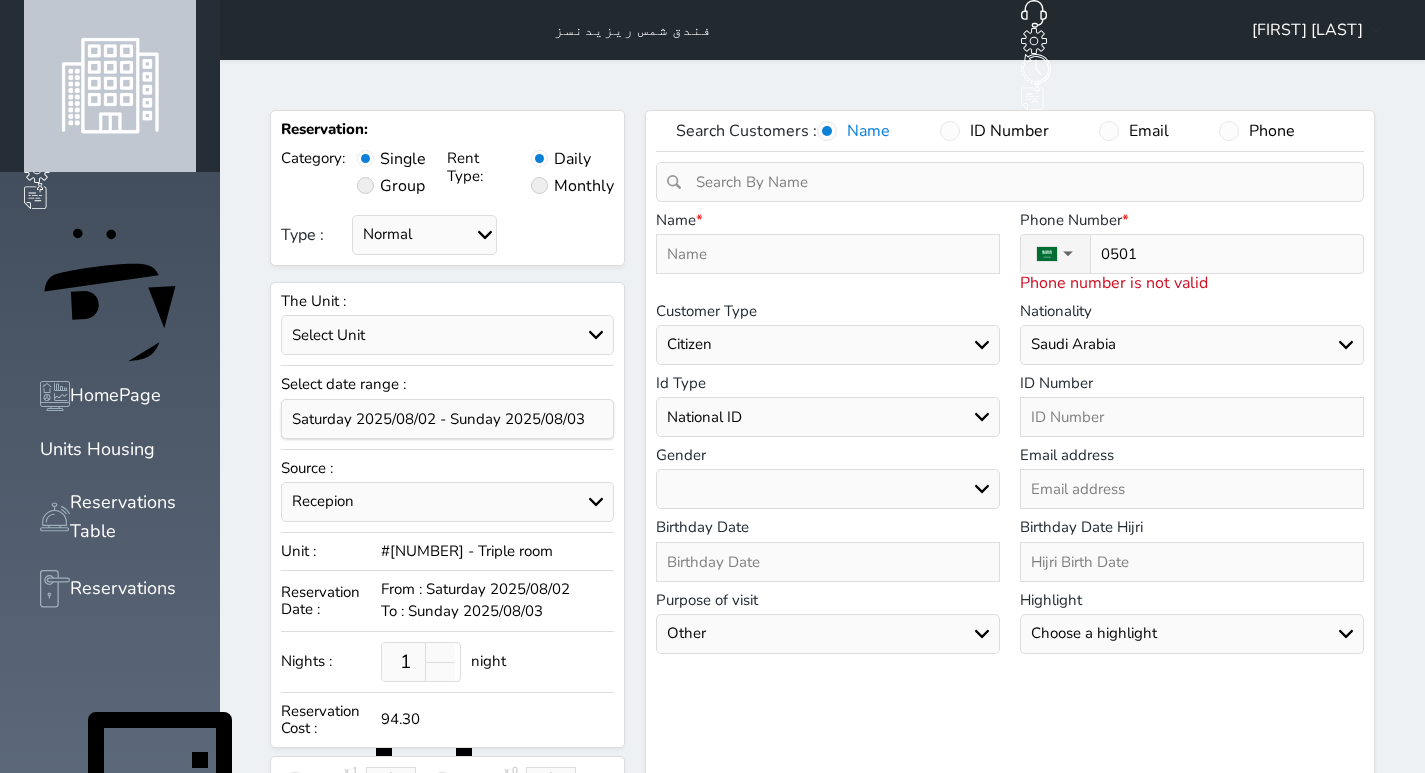 type on "[NUMBER]" 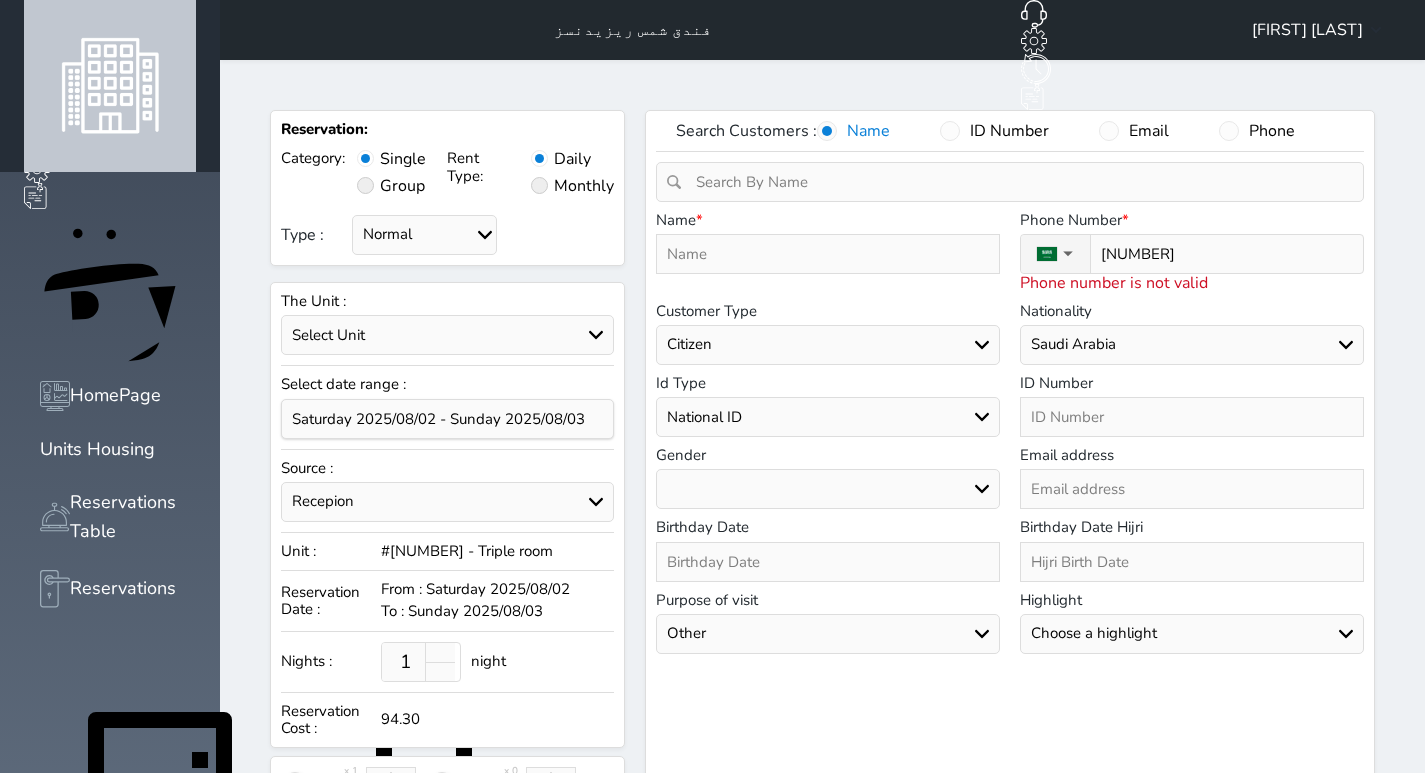 type on "[NUMBER]" 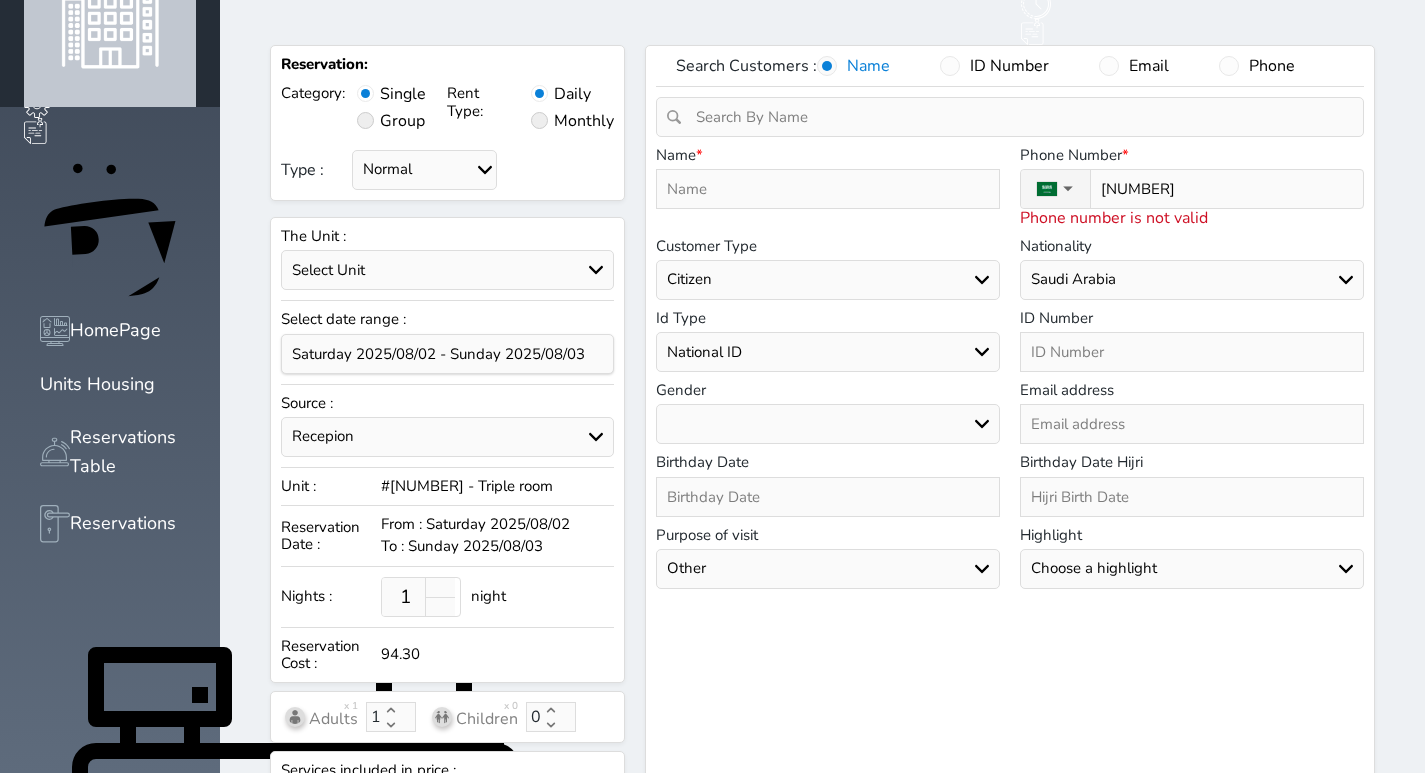 scroll, scrollTop: 100, scrollLeft: 0, axis: vertical 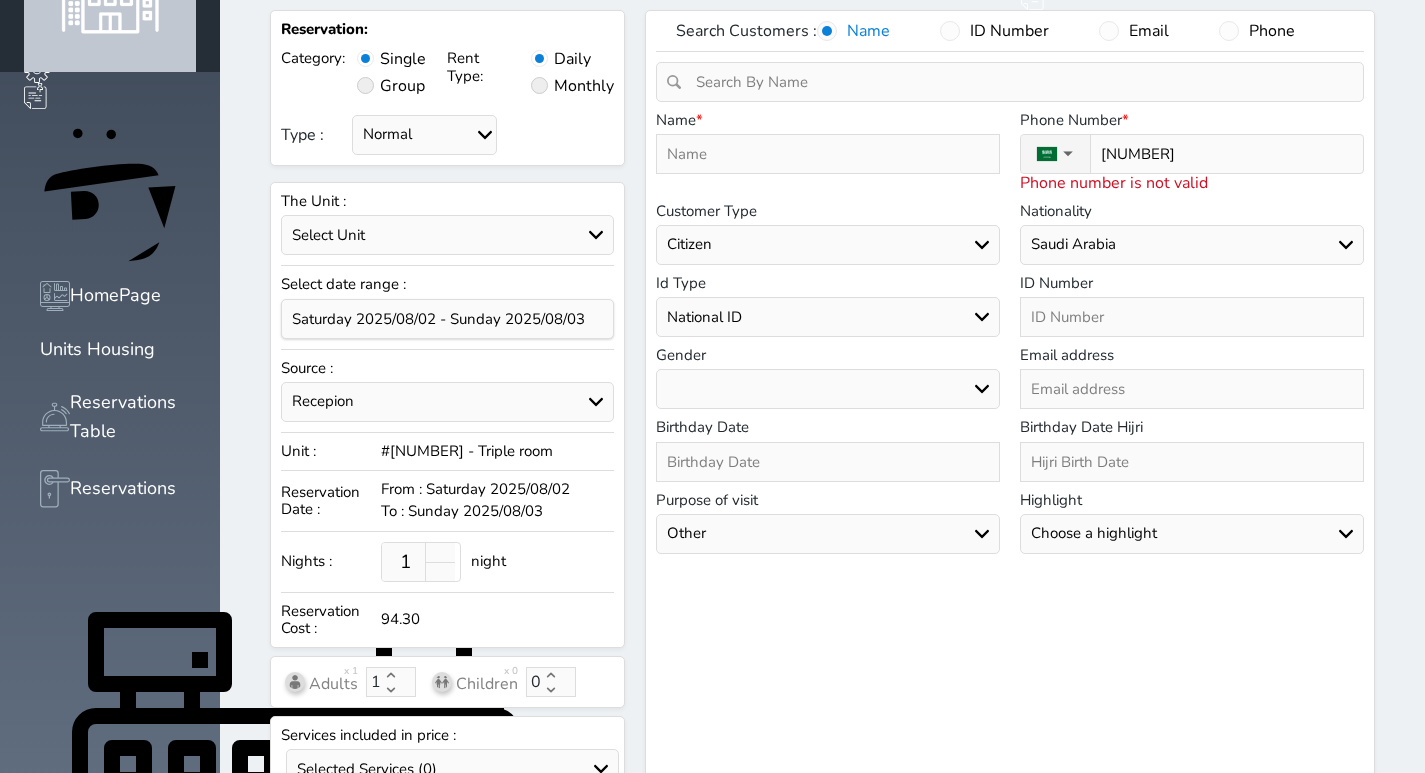 click on "[NUMBER]" at bounding box center [1221, 154] 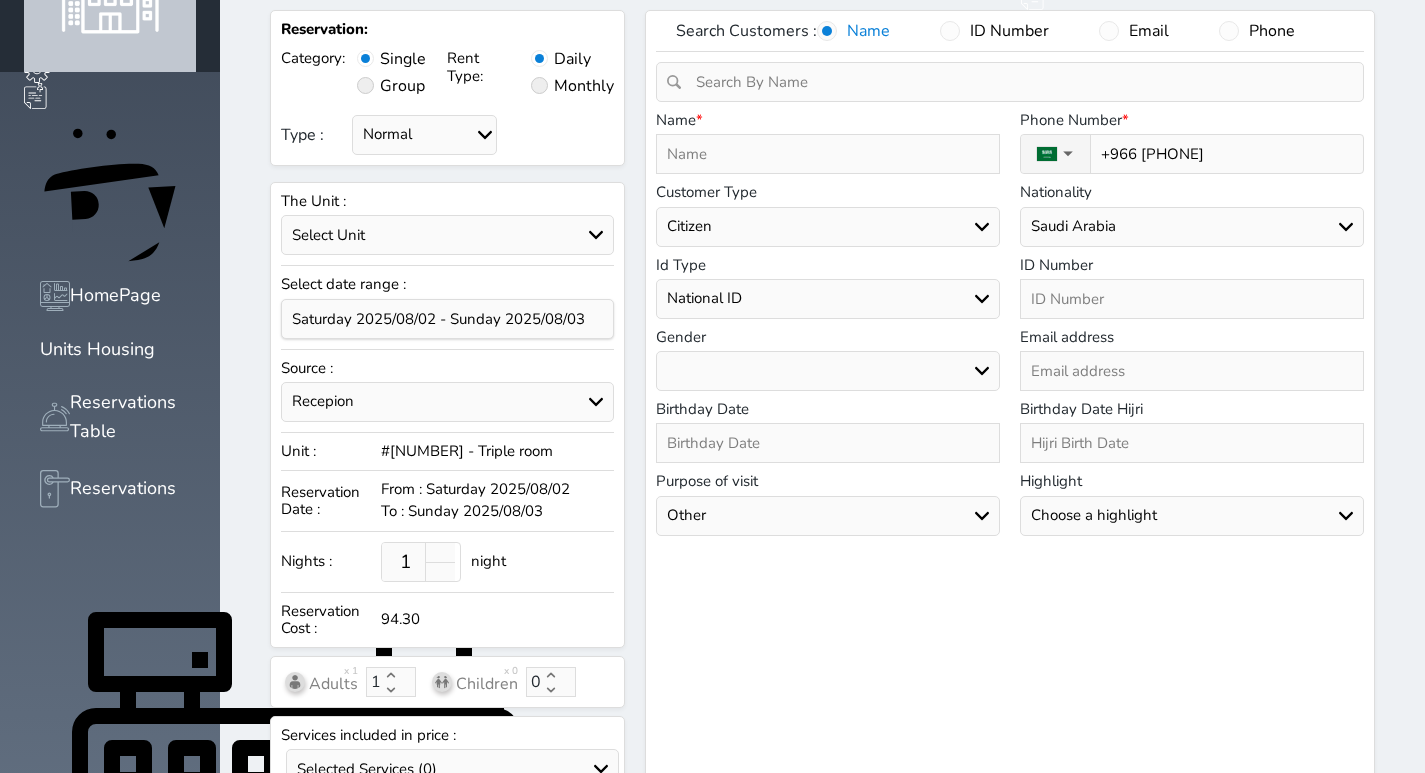type on "+966 [PHONE]" 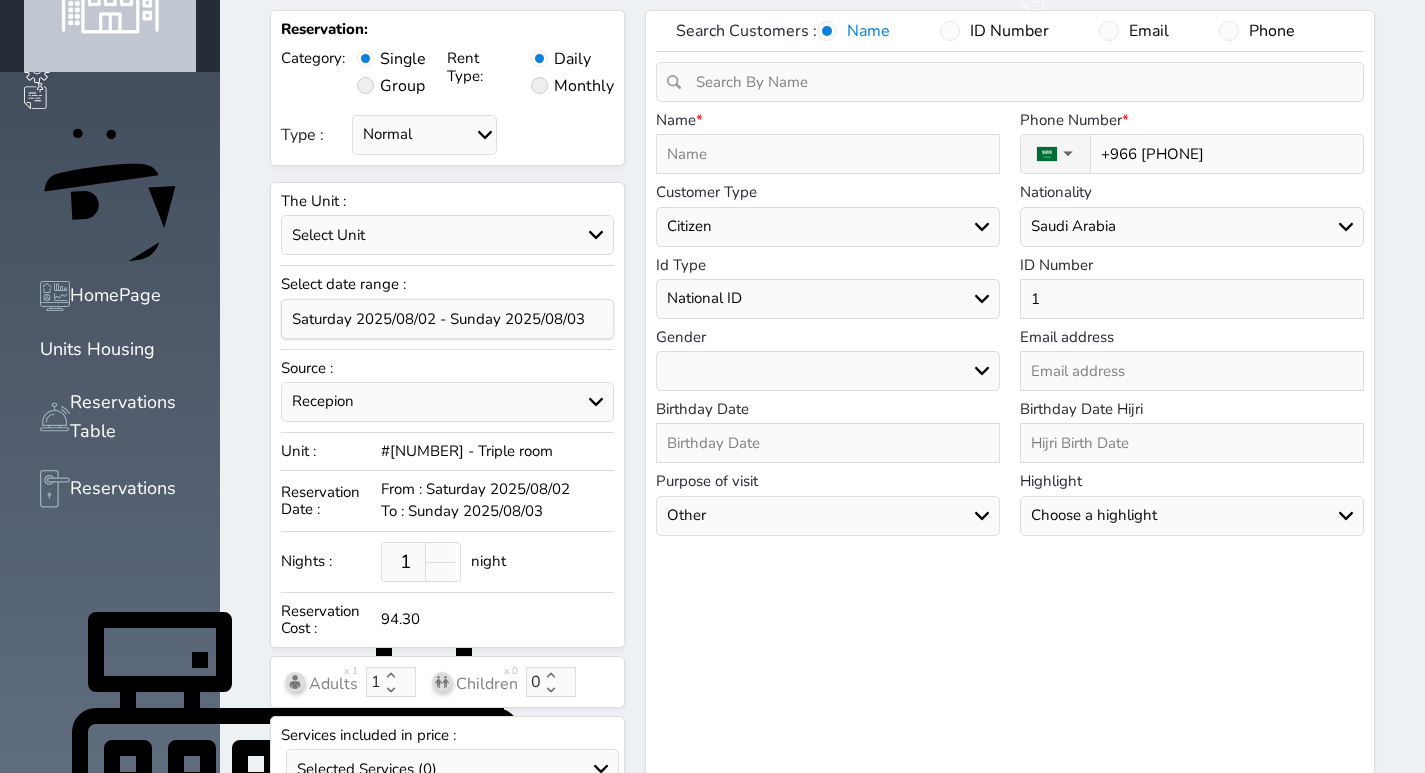 type on "10" 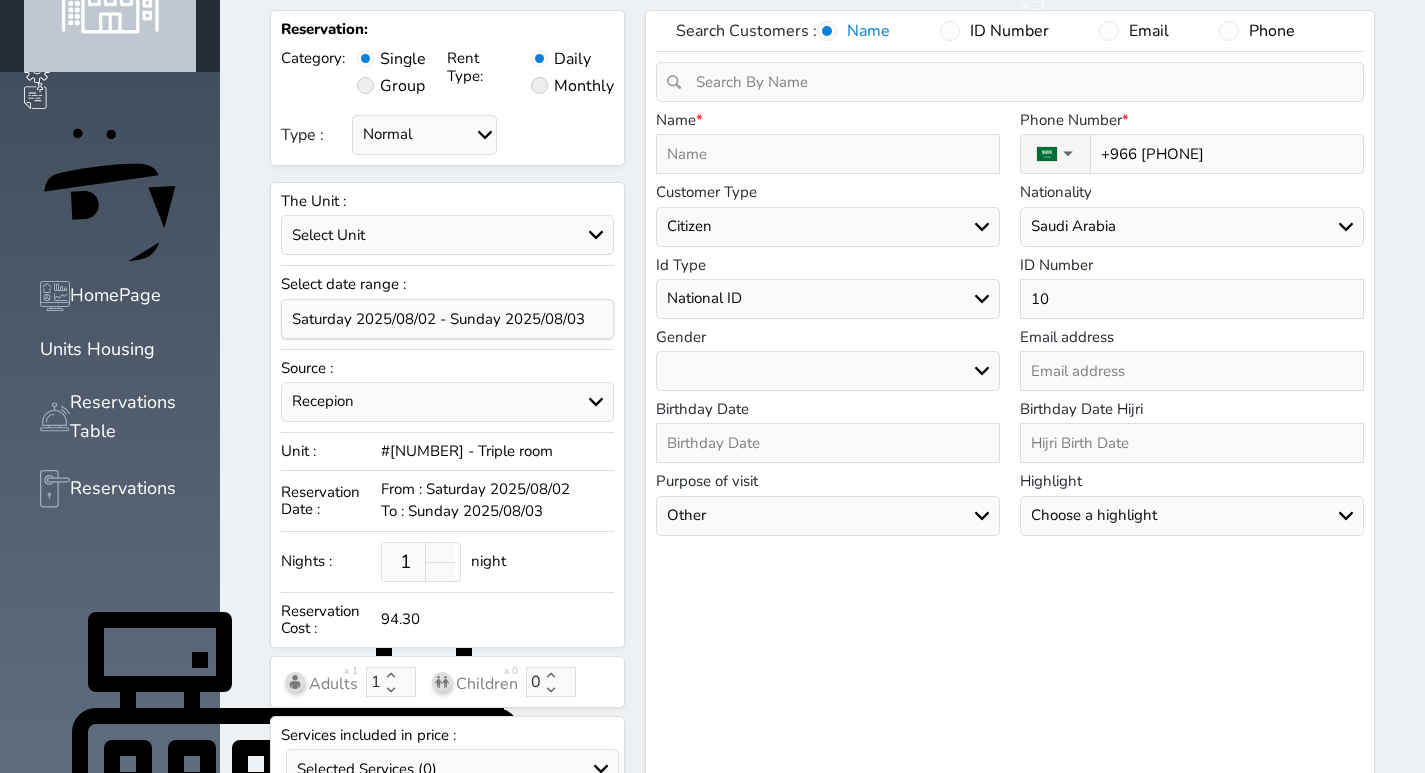 type on "104" 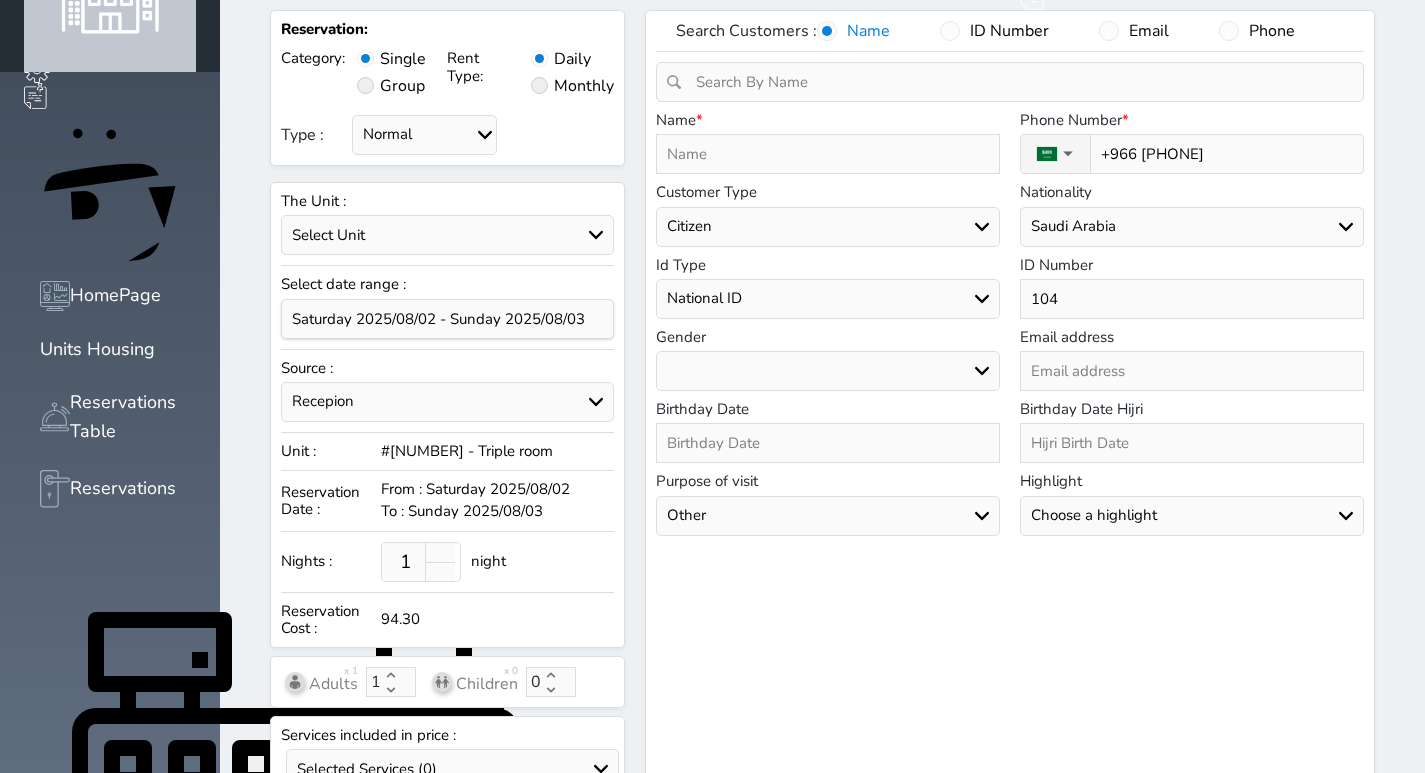 type on "1043" 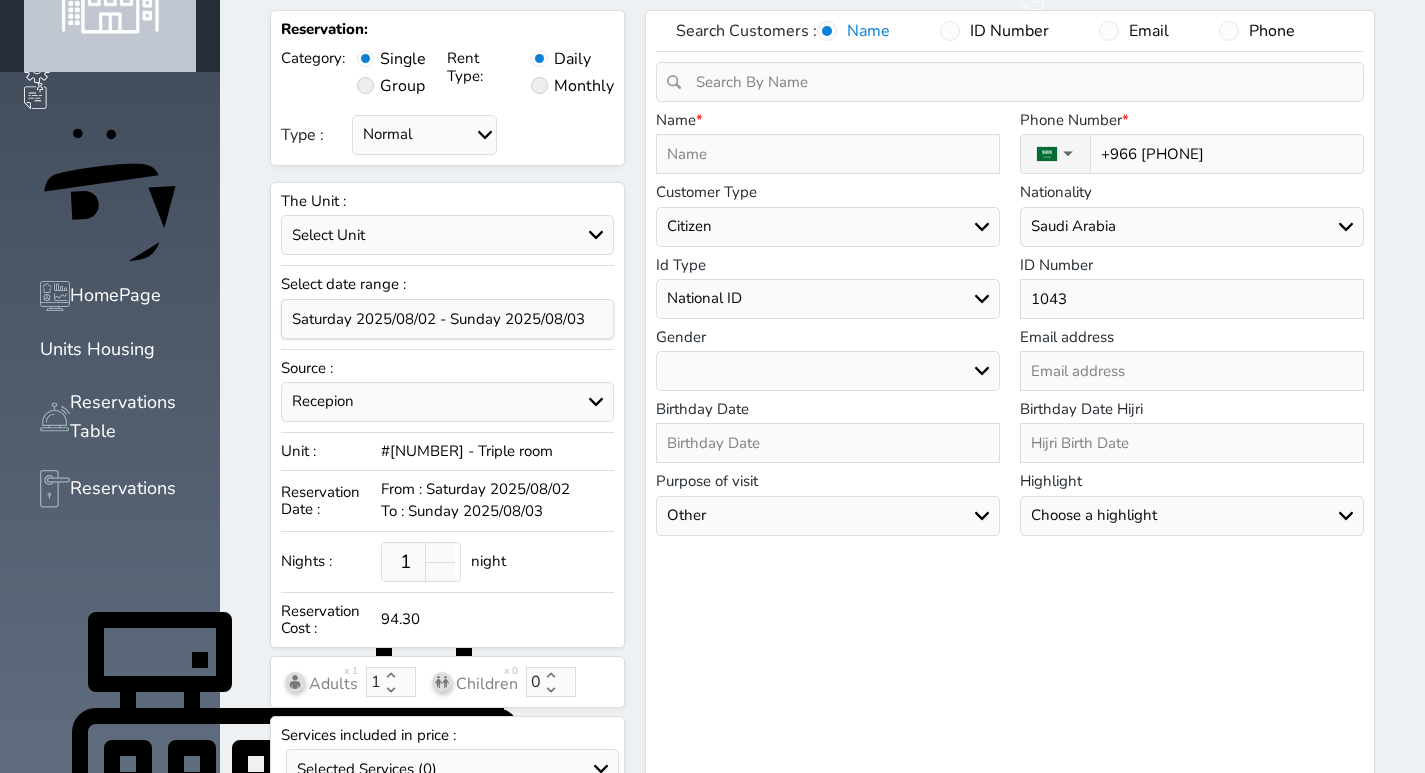 select 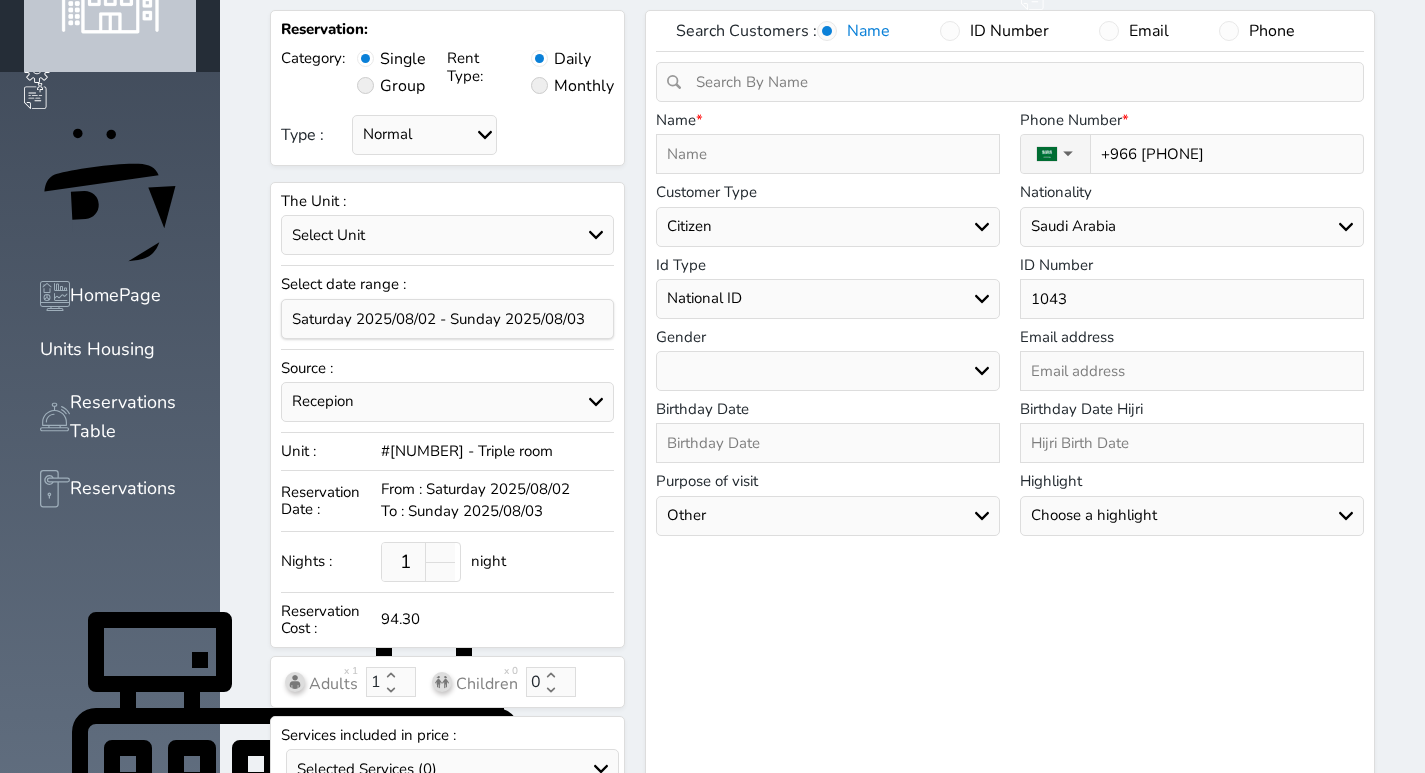 type on "[NUMBER]" 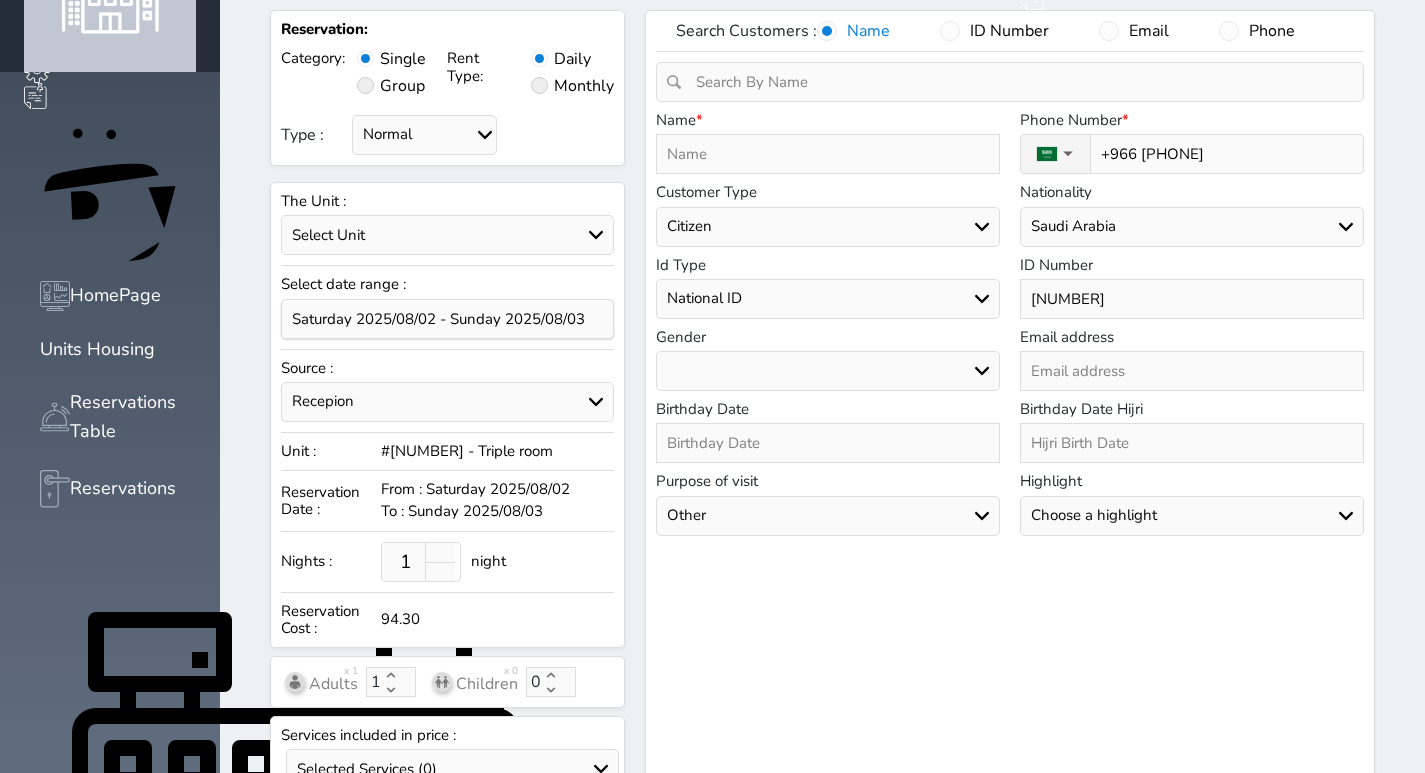 select 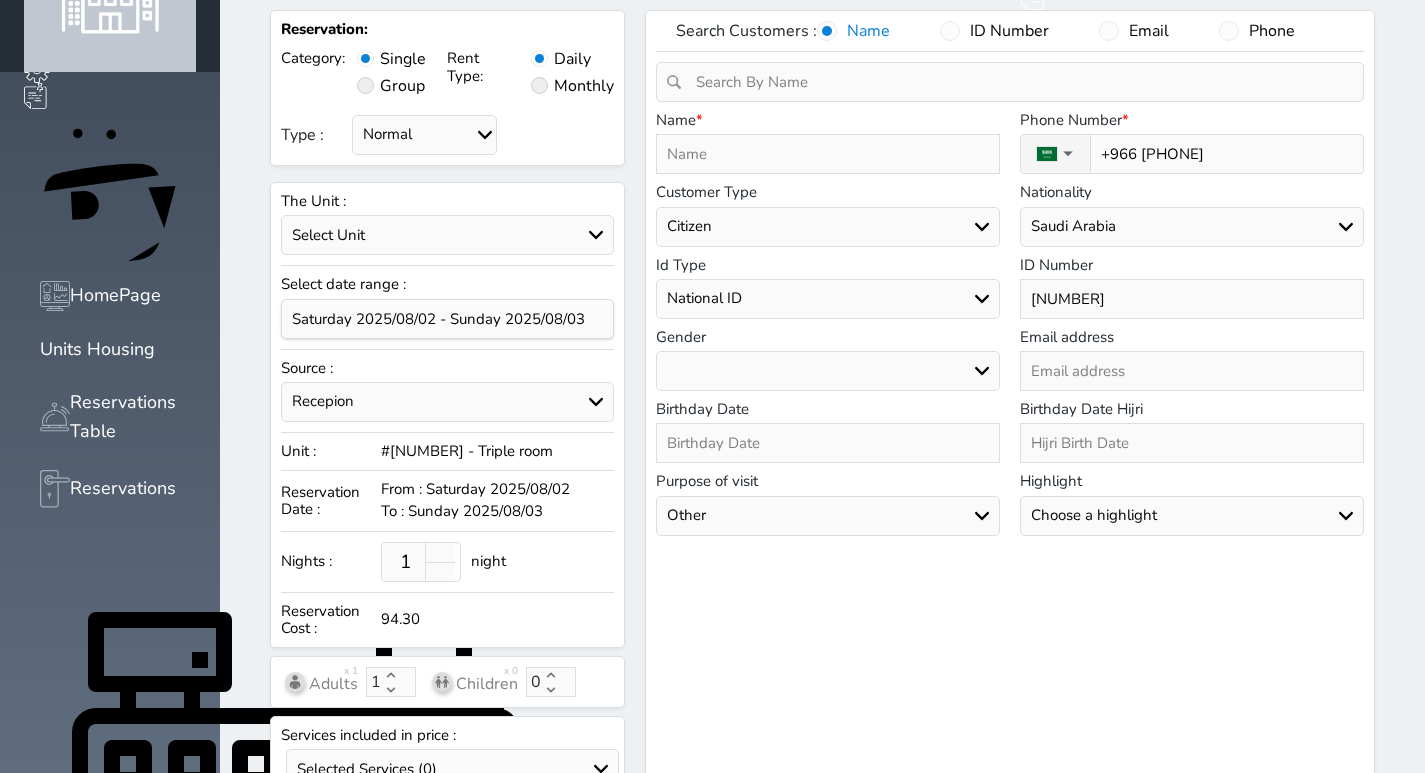 type on "[NUMBER]" 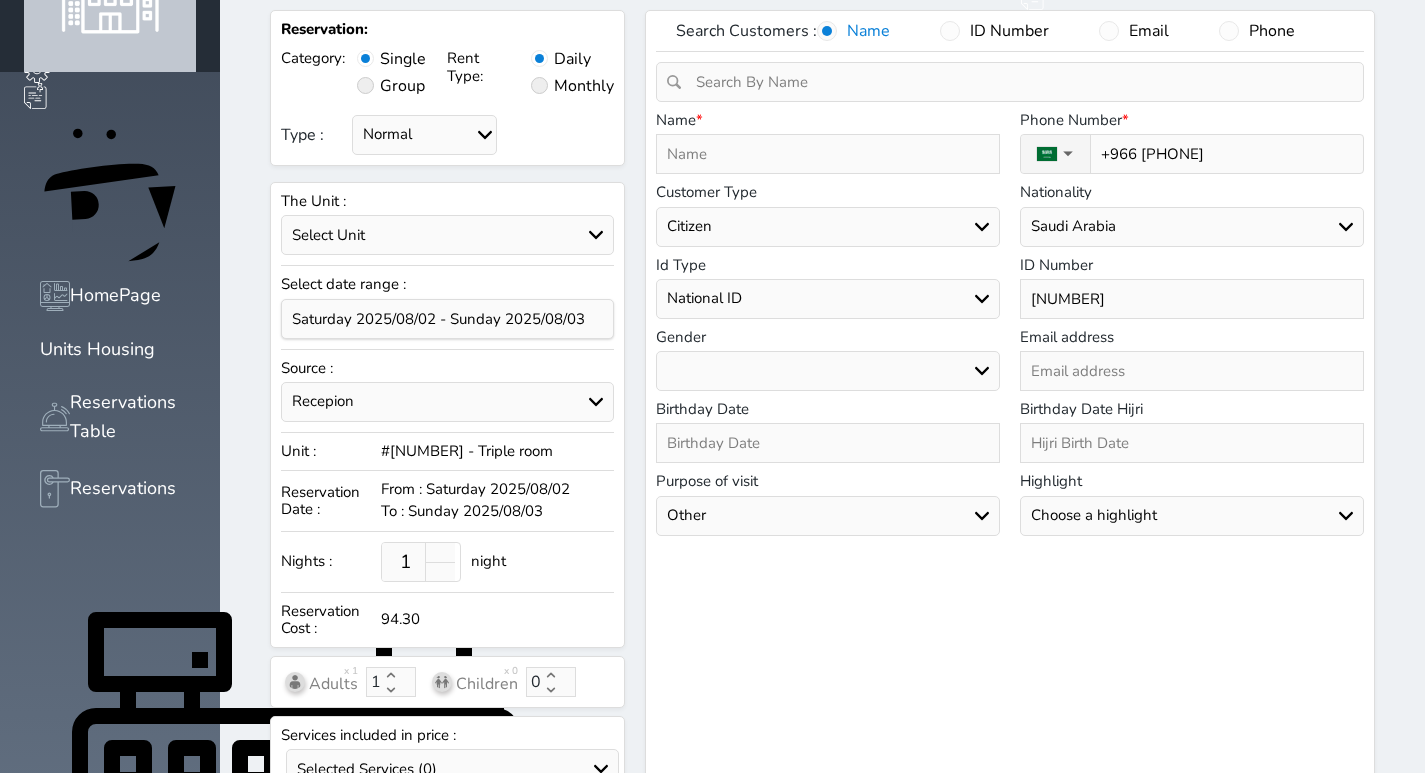 type on "[NUMBER]" 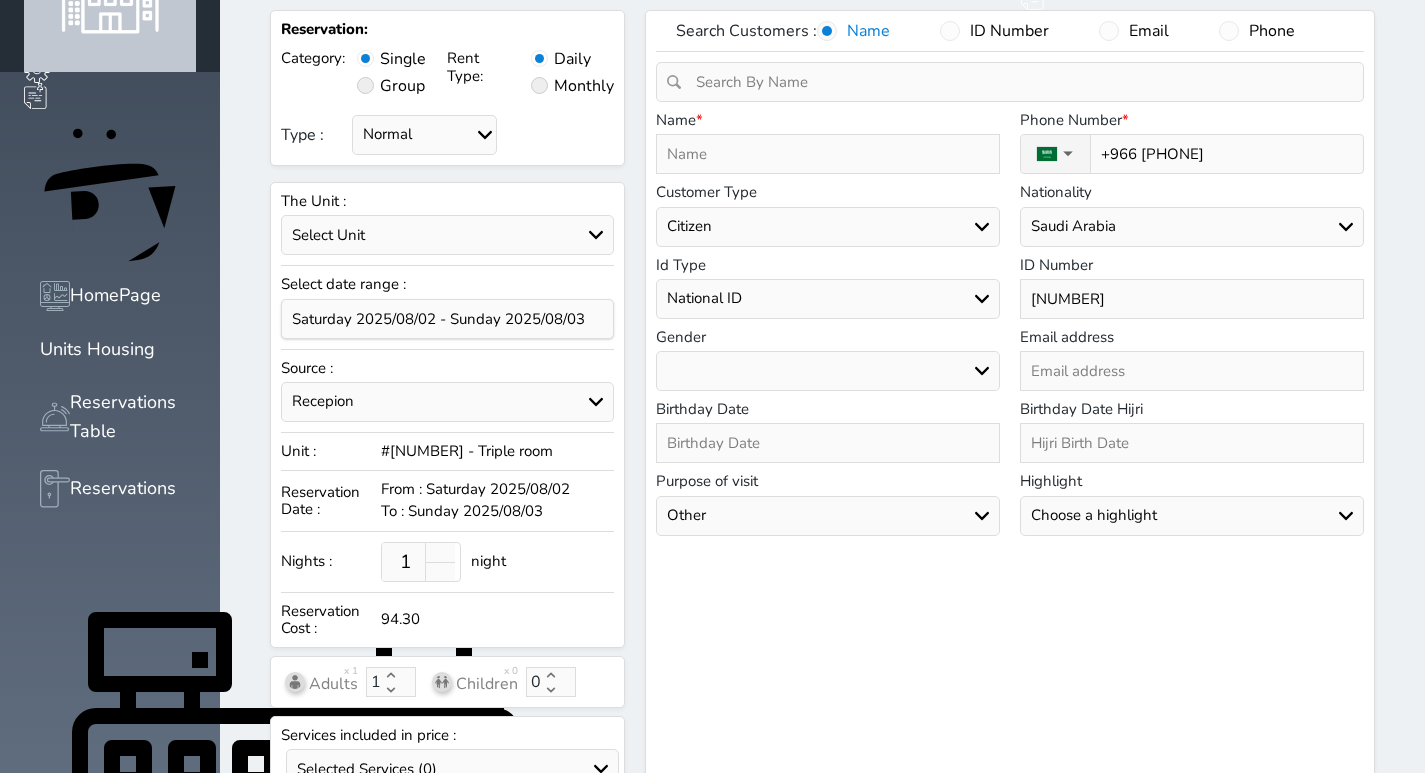 type on "[NUMBER]" 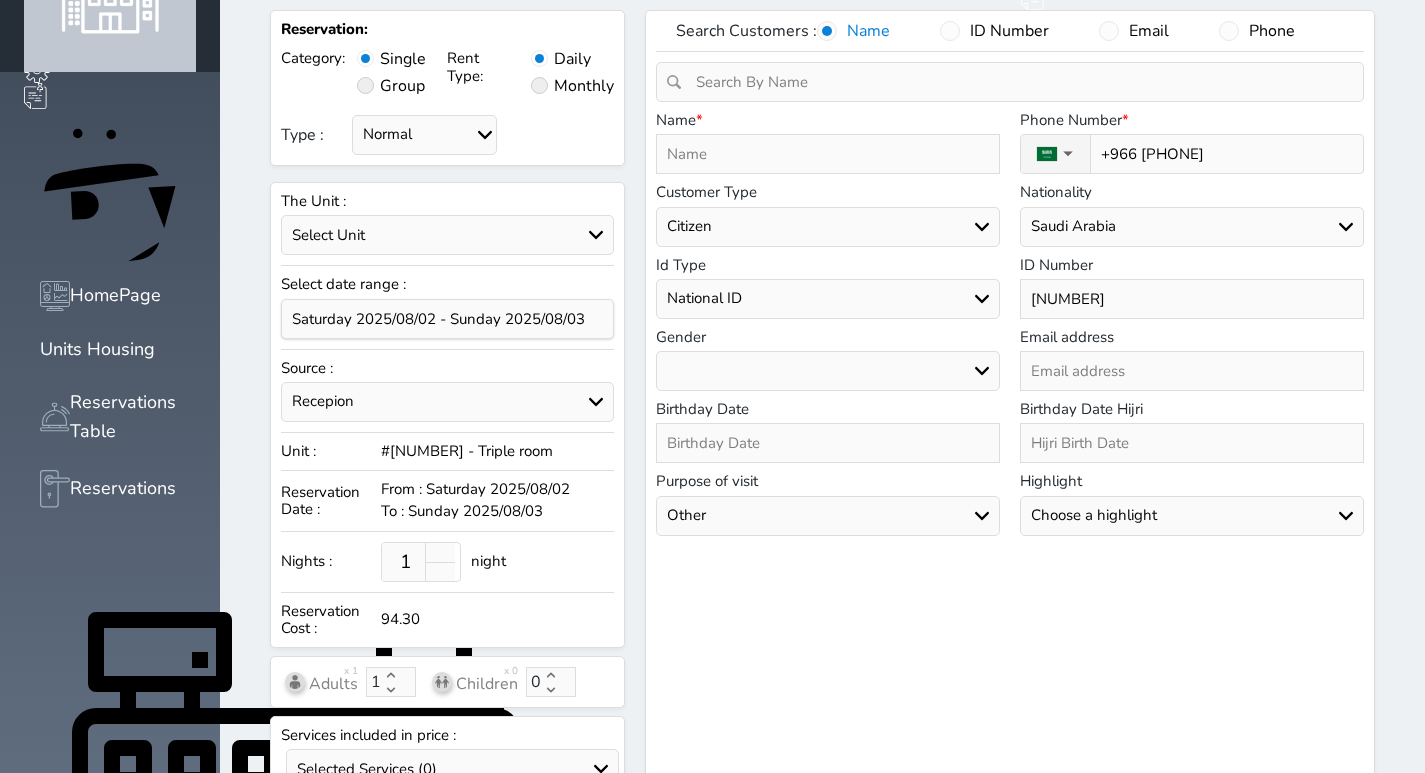 type on "[NUMBER]" 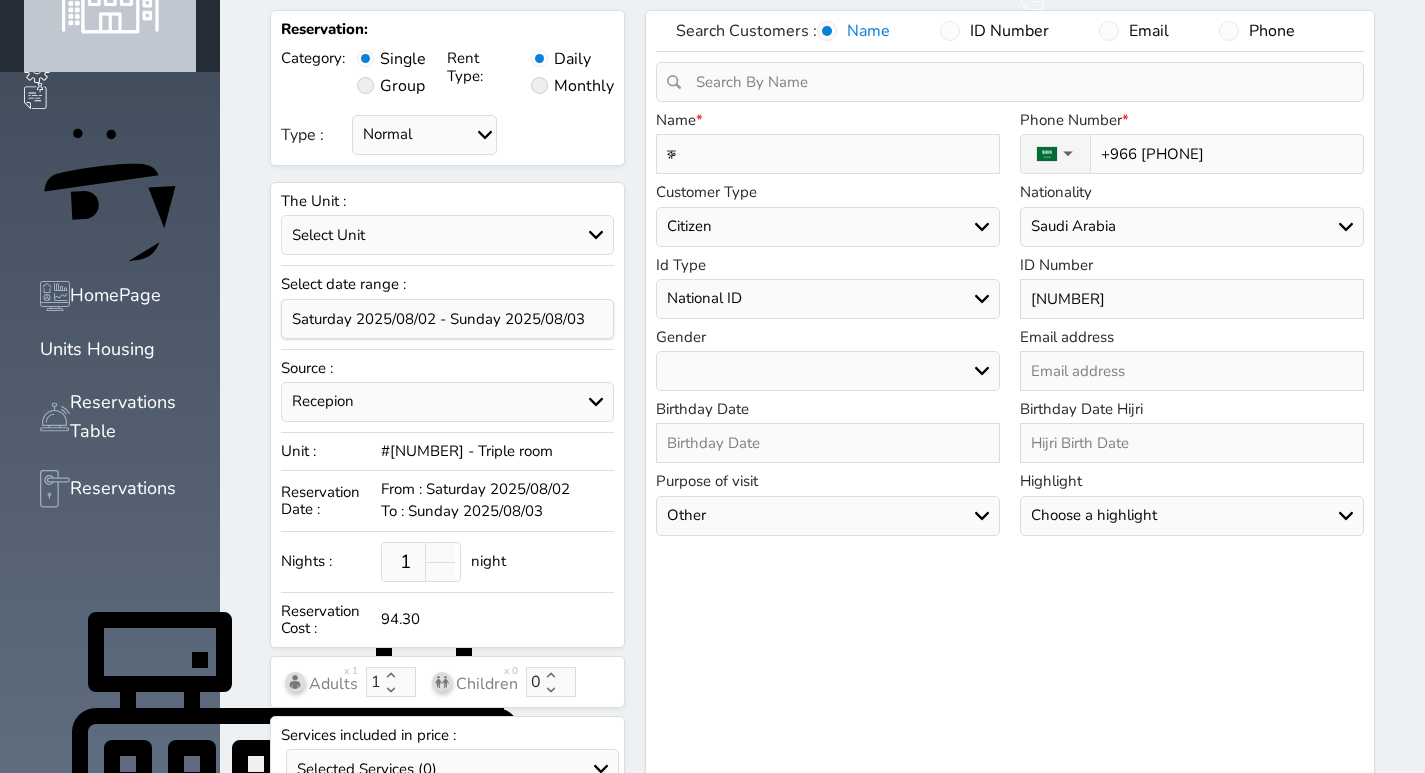 type on "রুি" 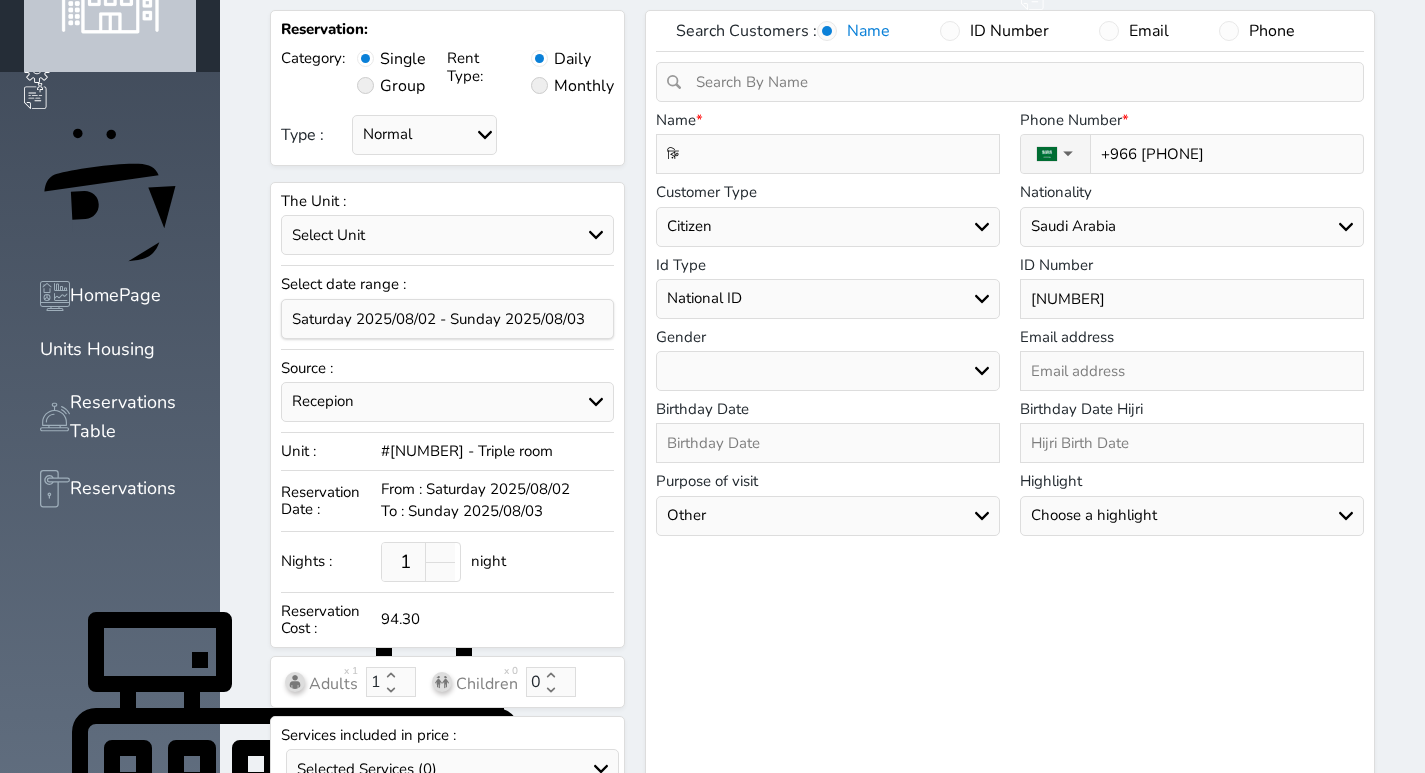 type on "রু" 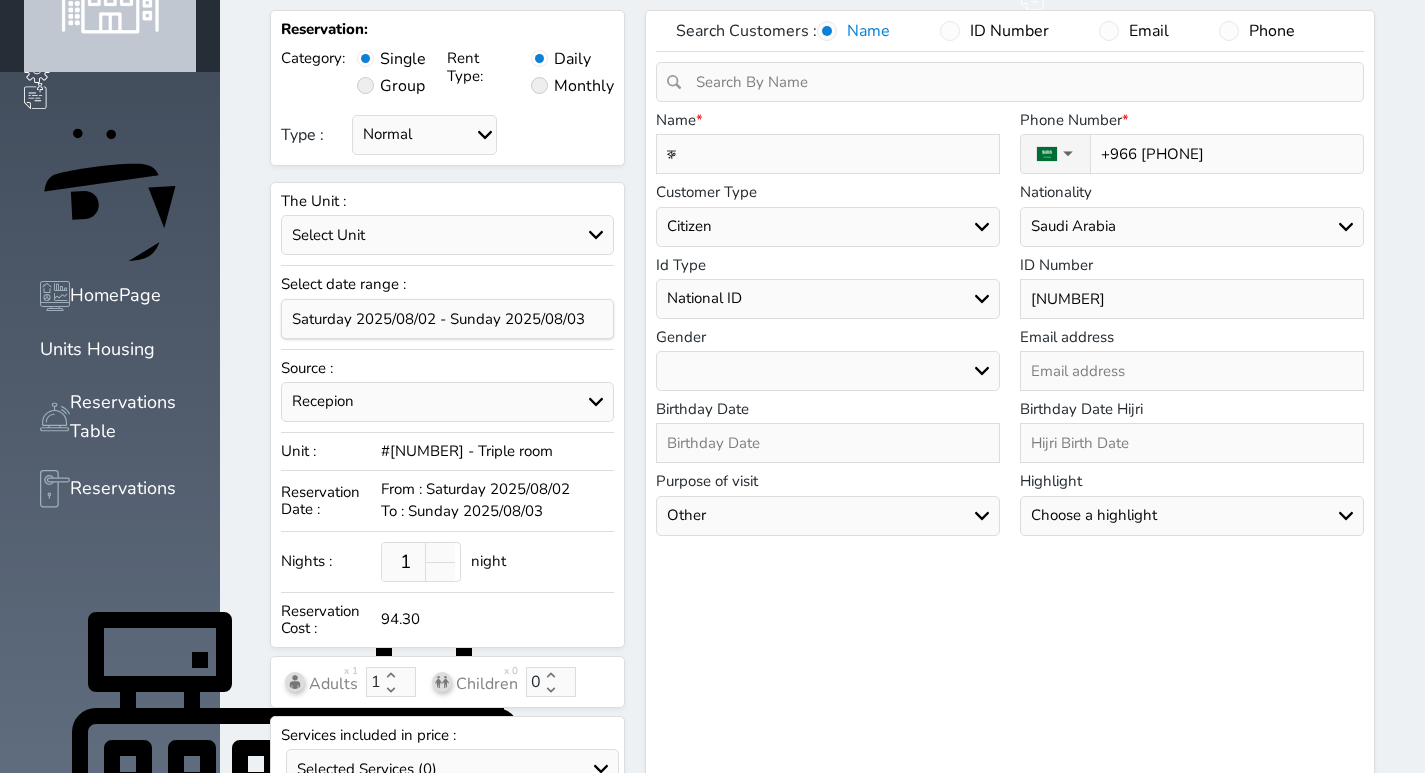 type on "র" 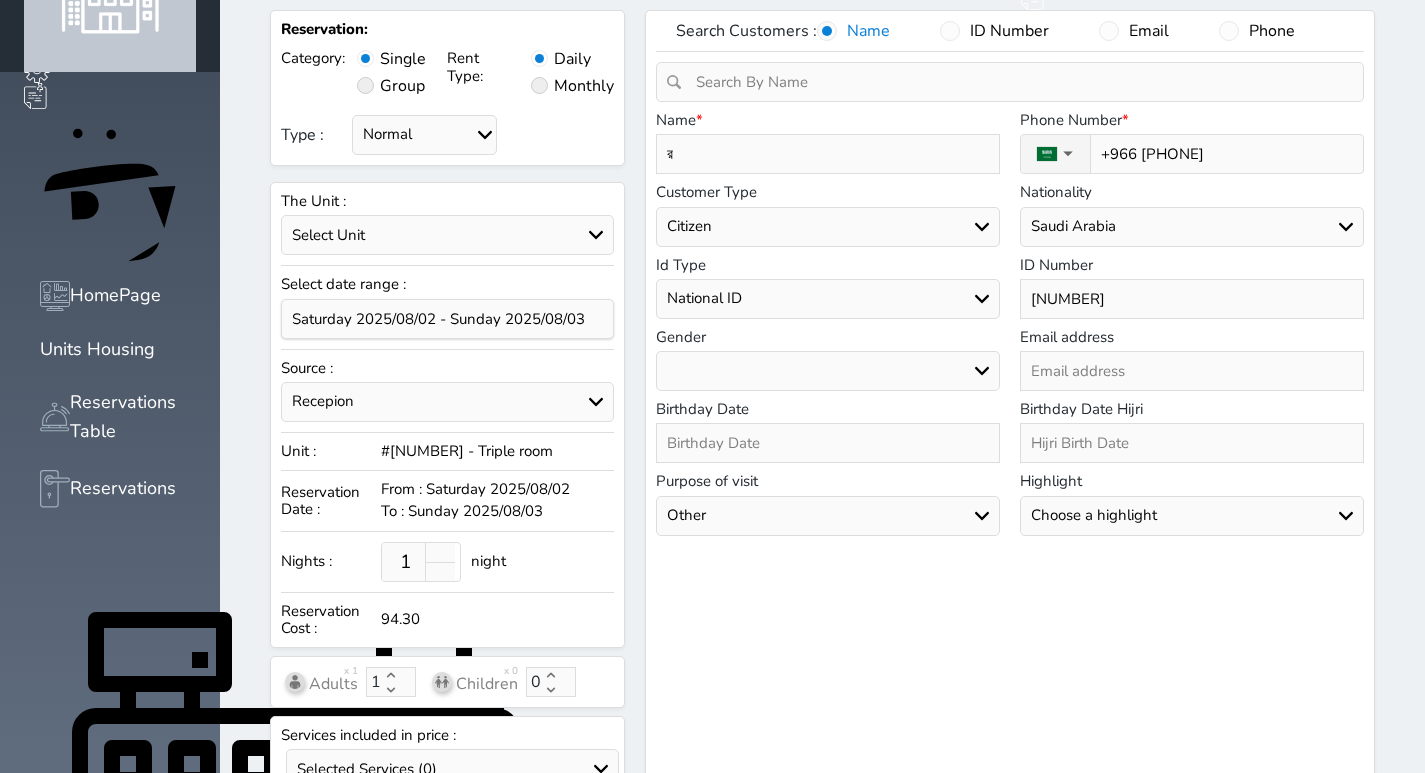 type 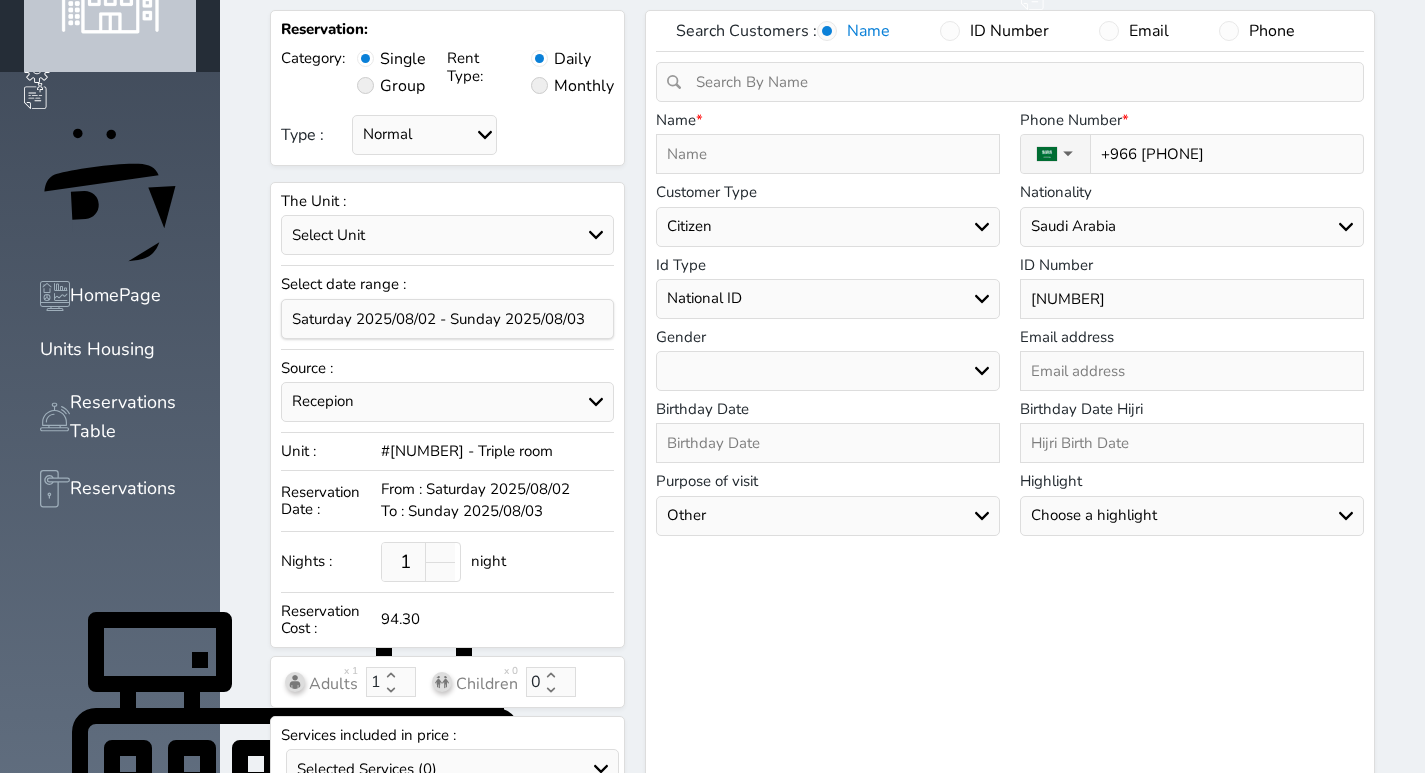 type on "ক" 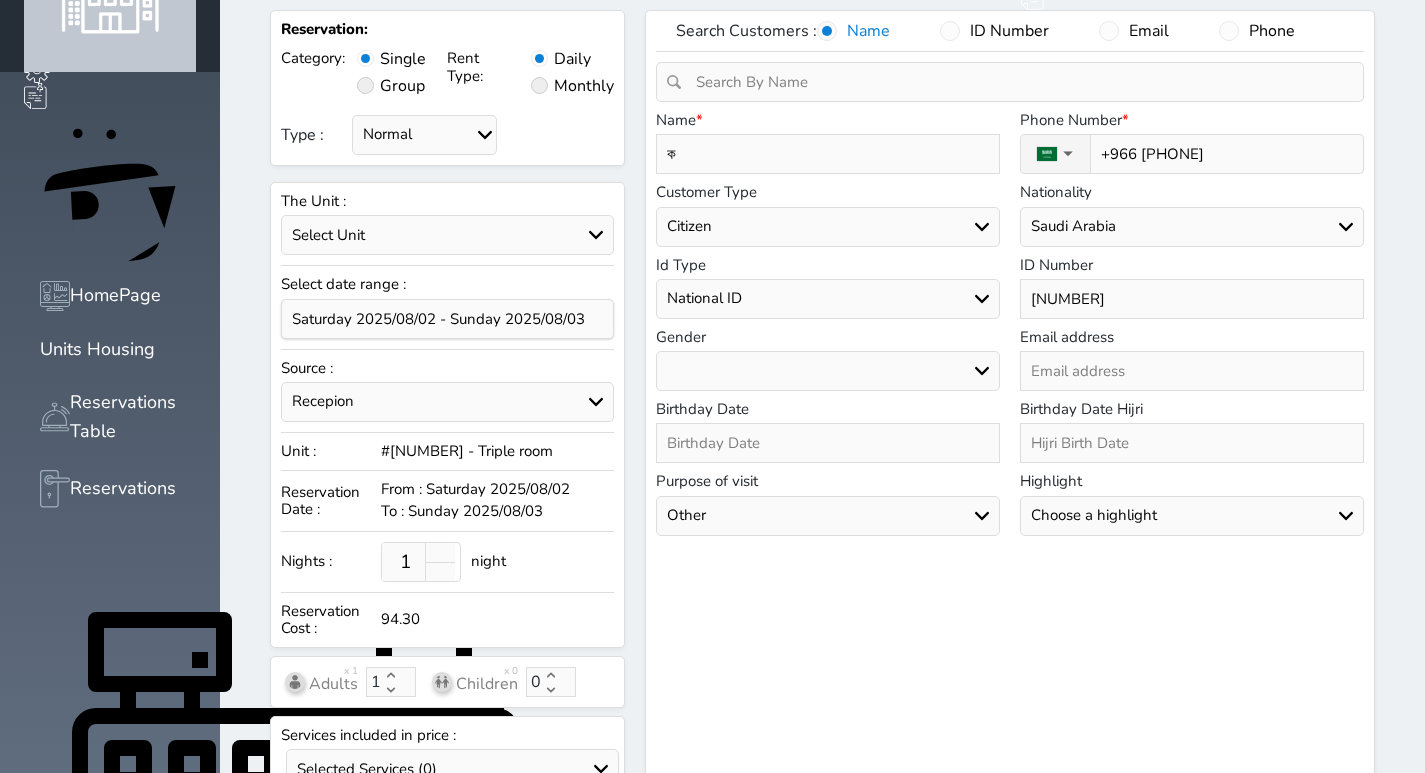 type 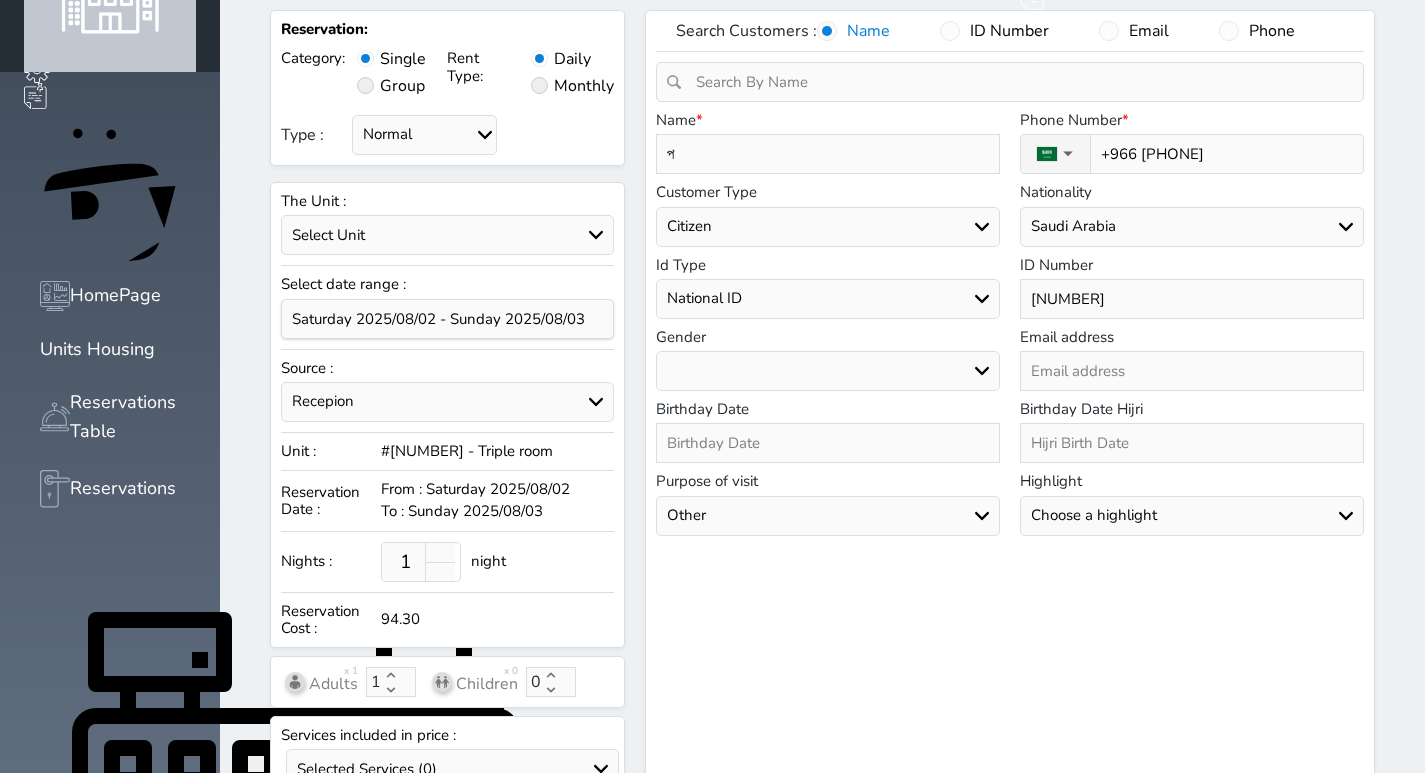 type on "পর" 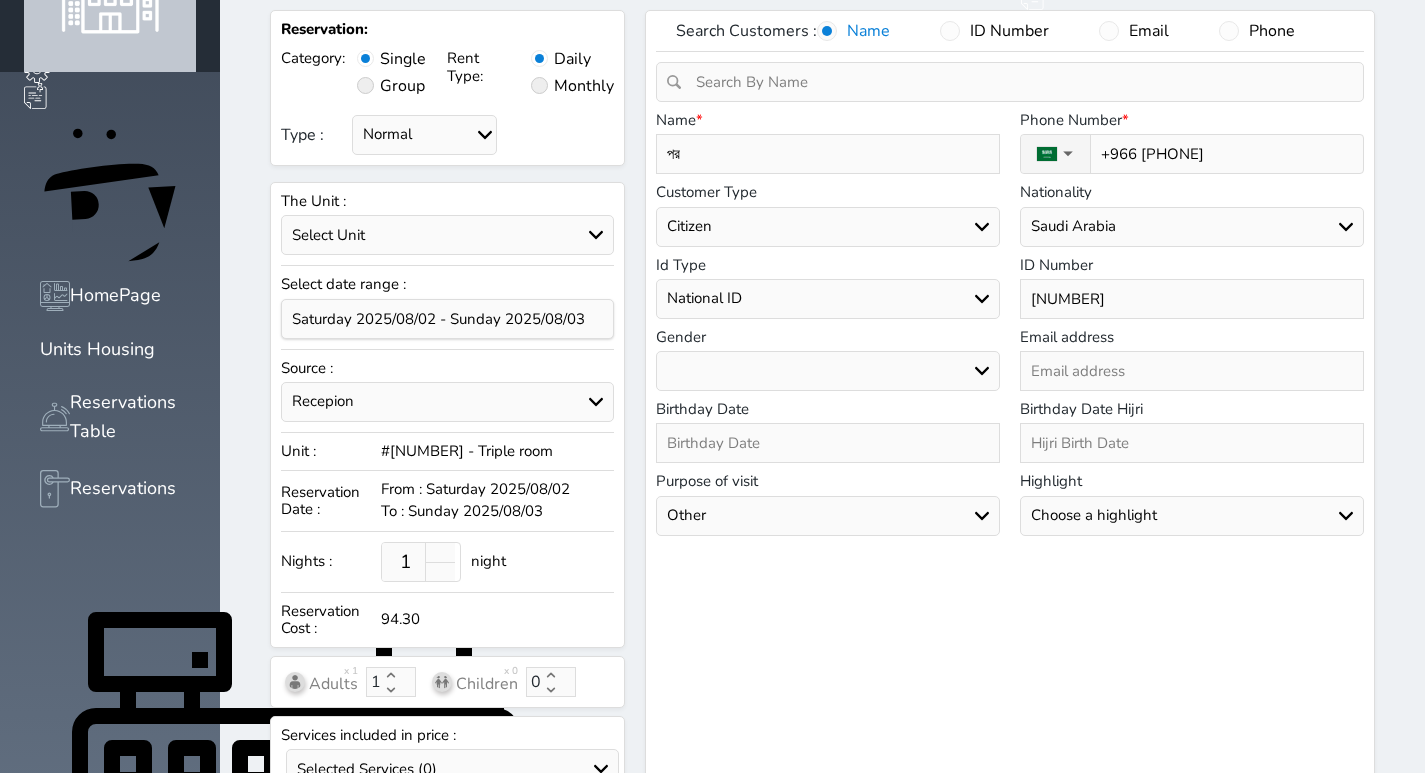 type on "পরু" 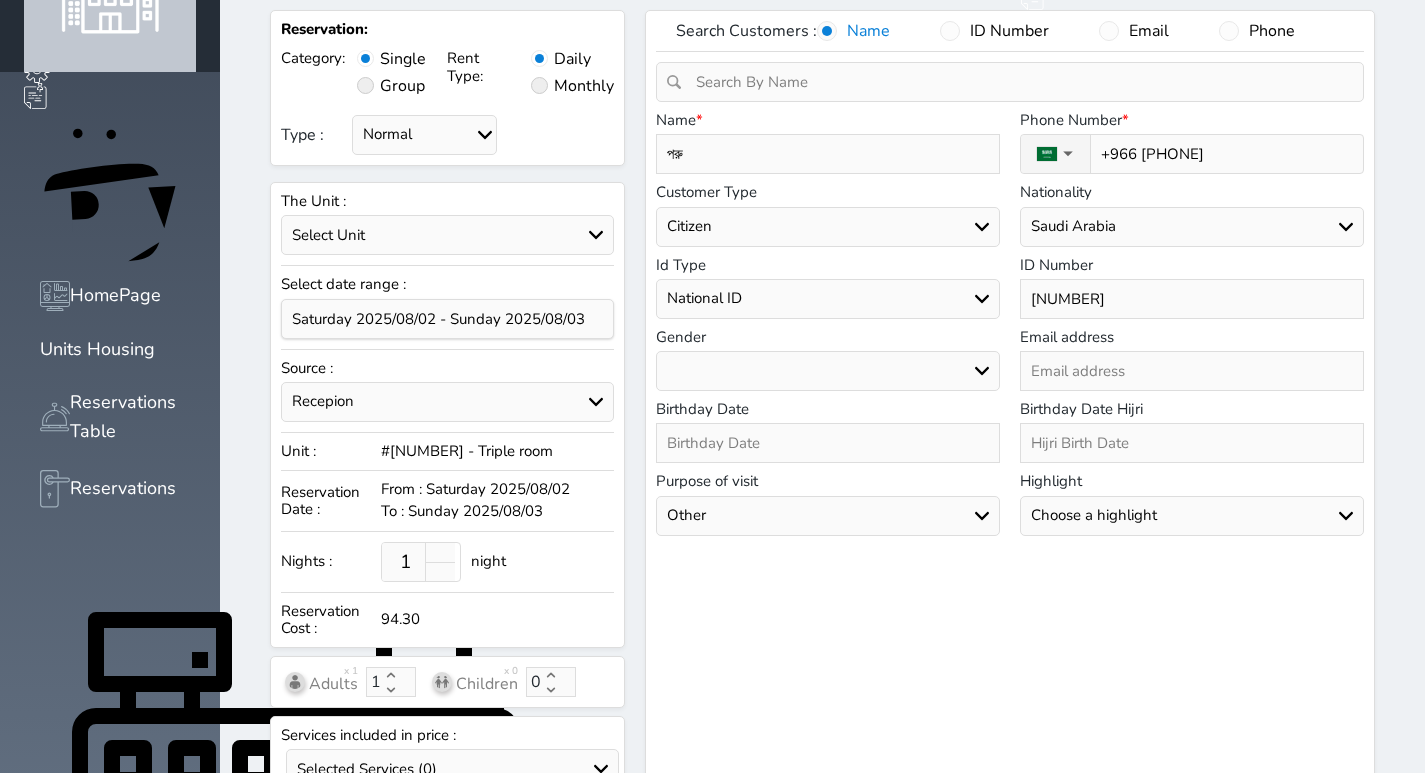 select 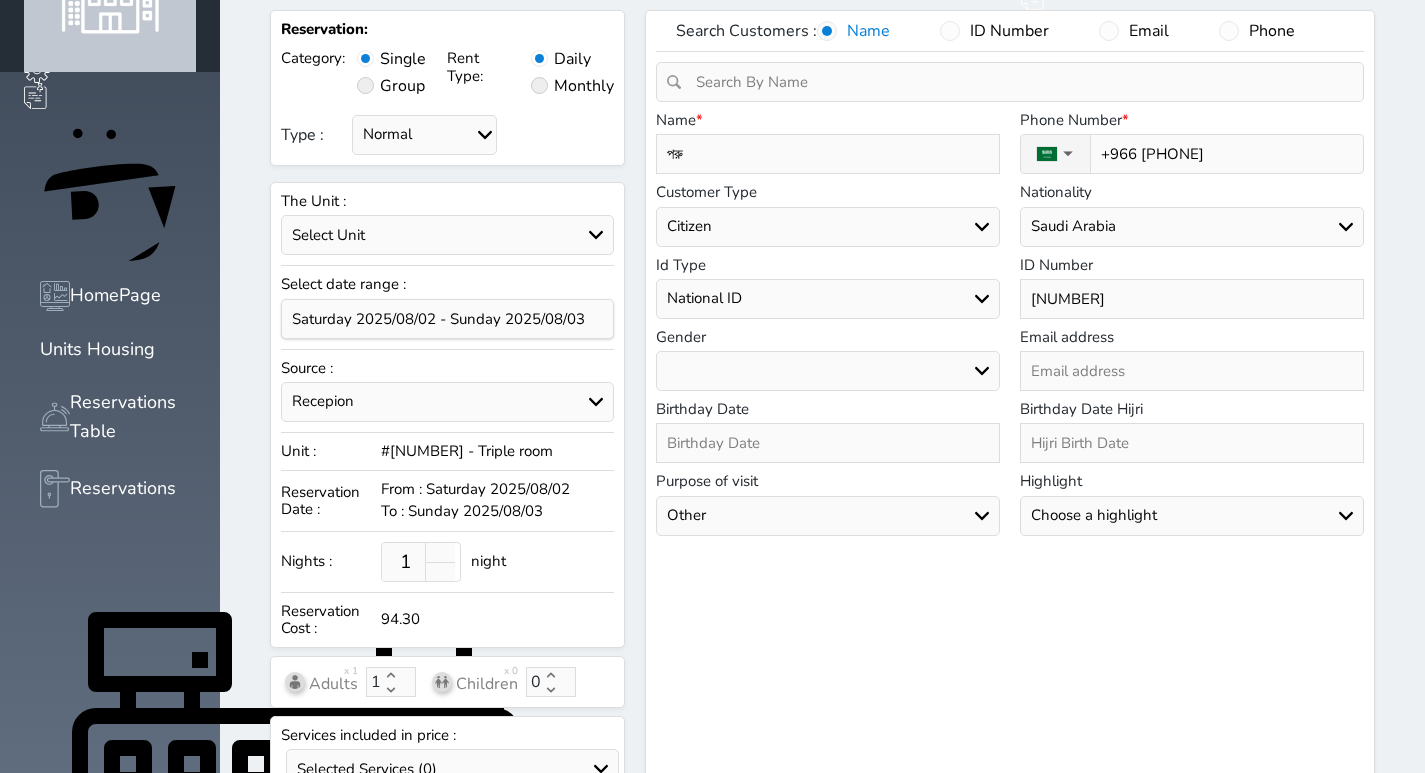 type on "পর" 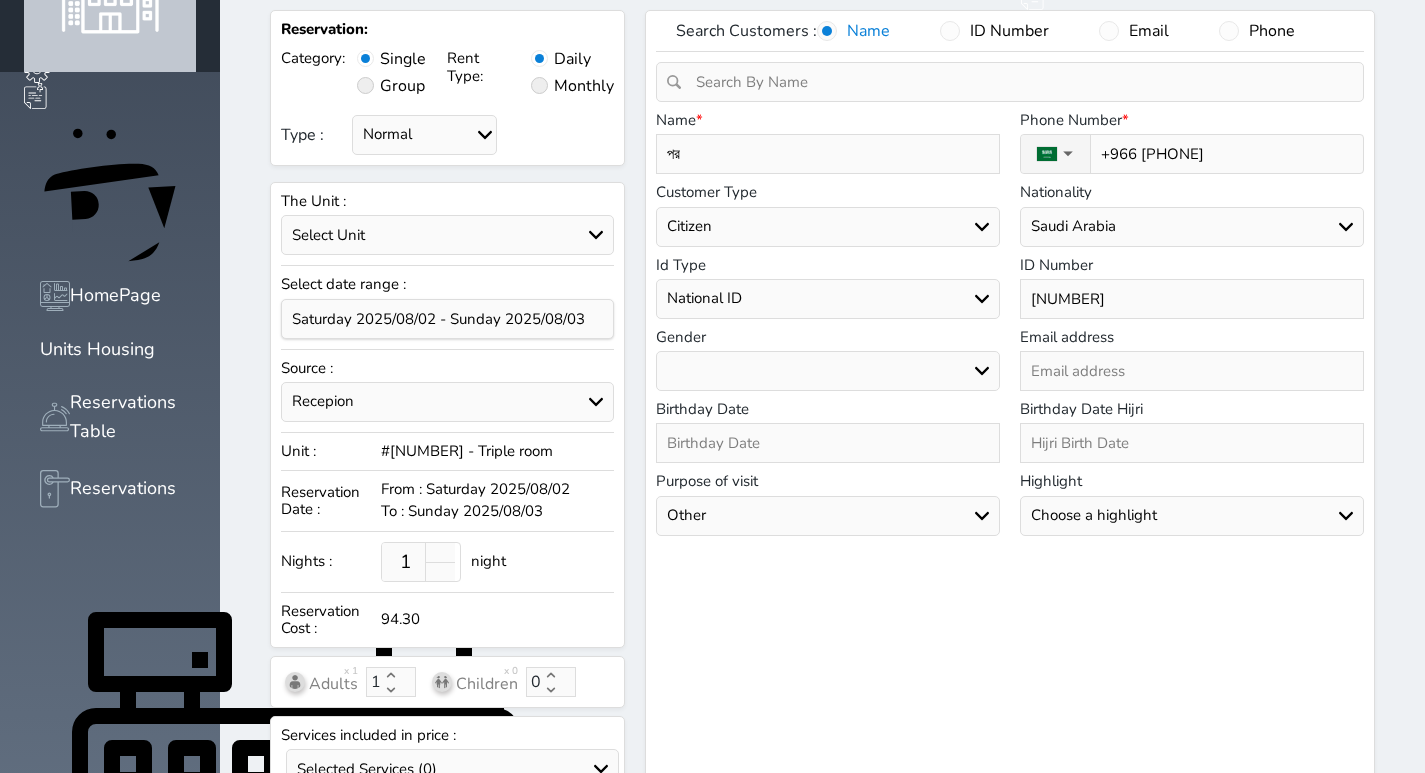 type on "প" 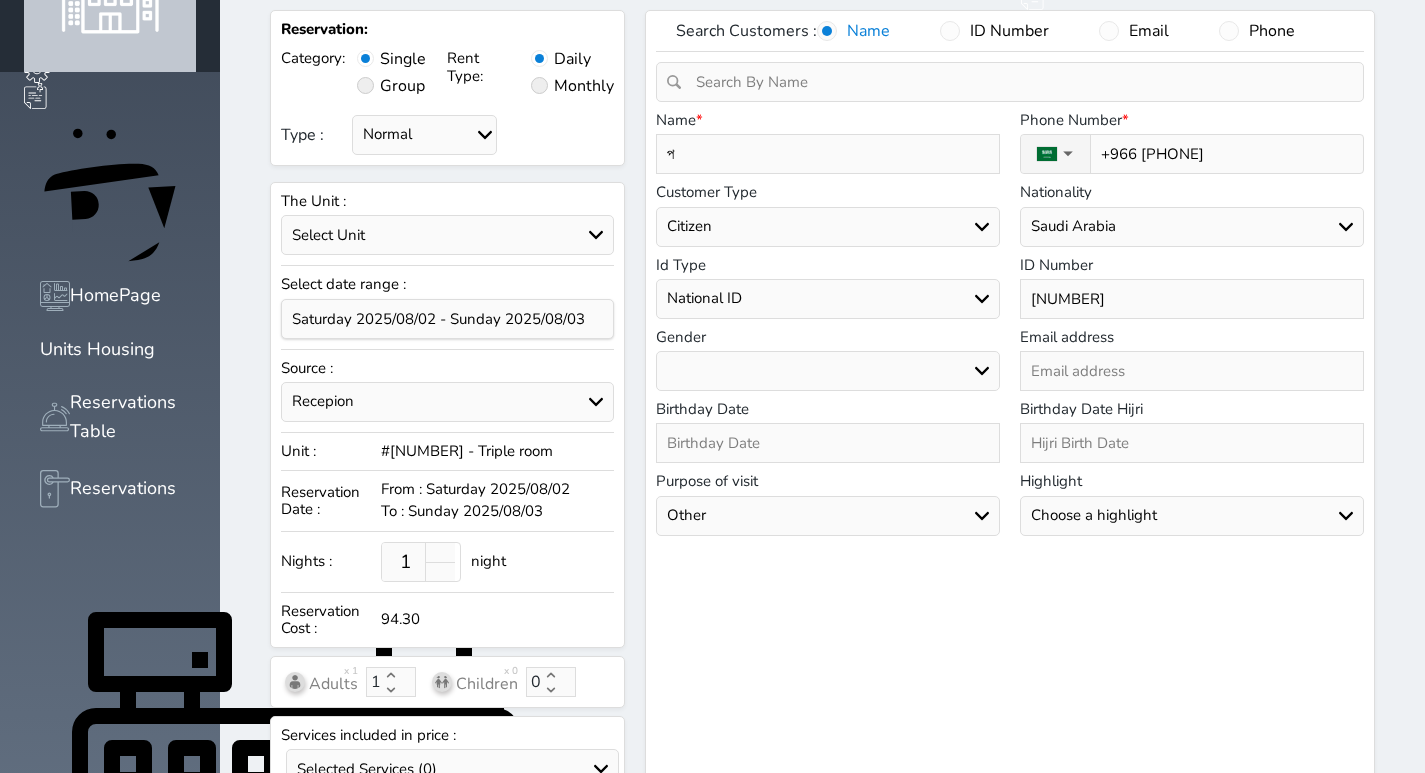 type 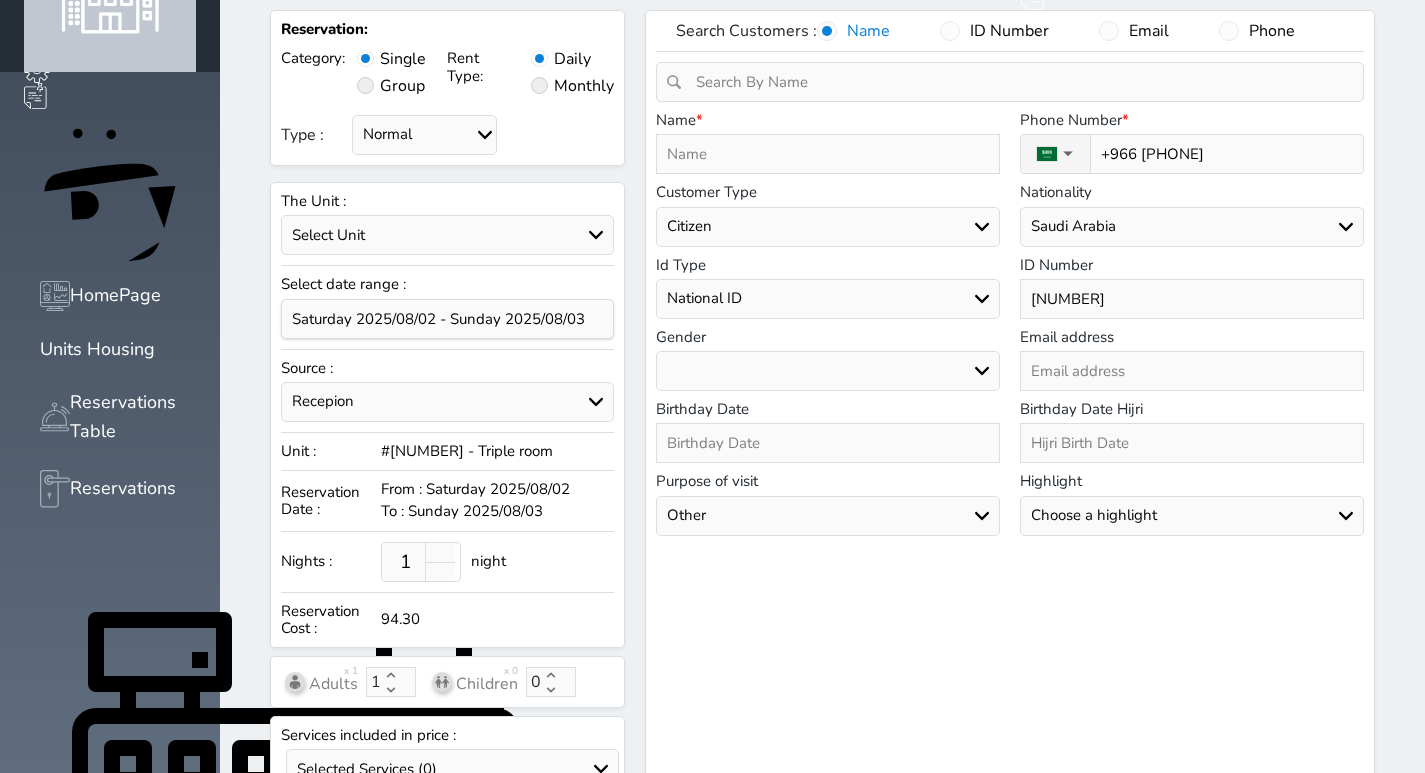 click at bounding box center (828, 154) 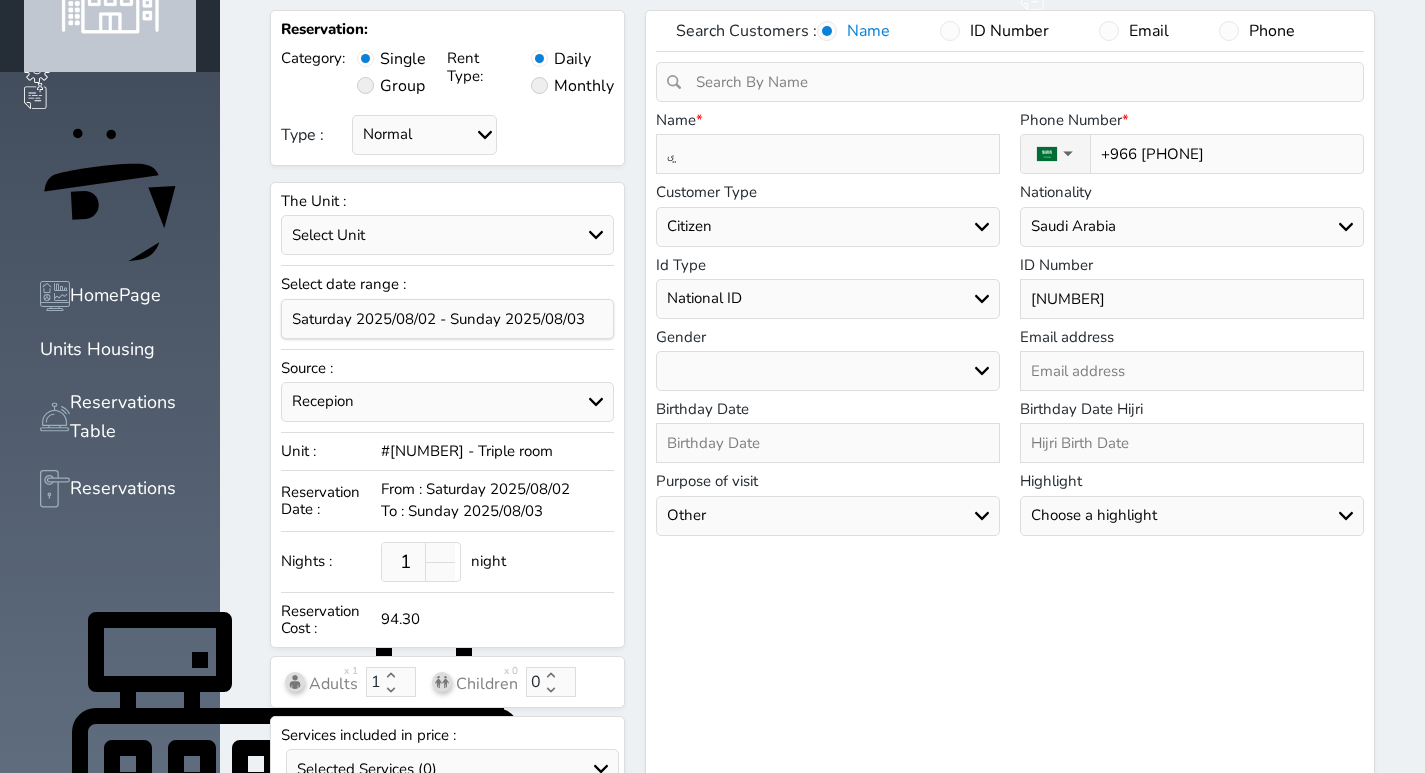 type 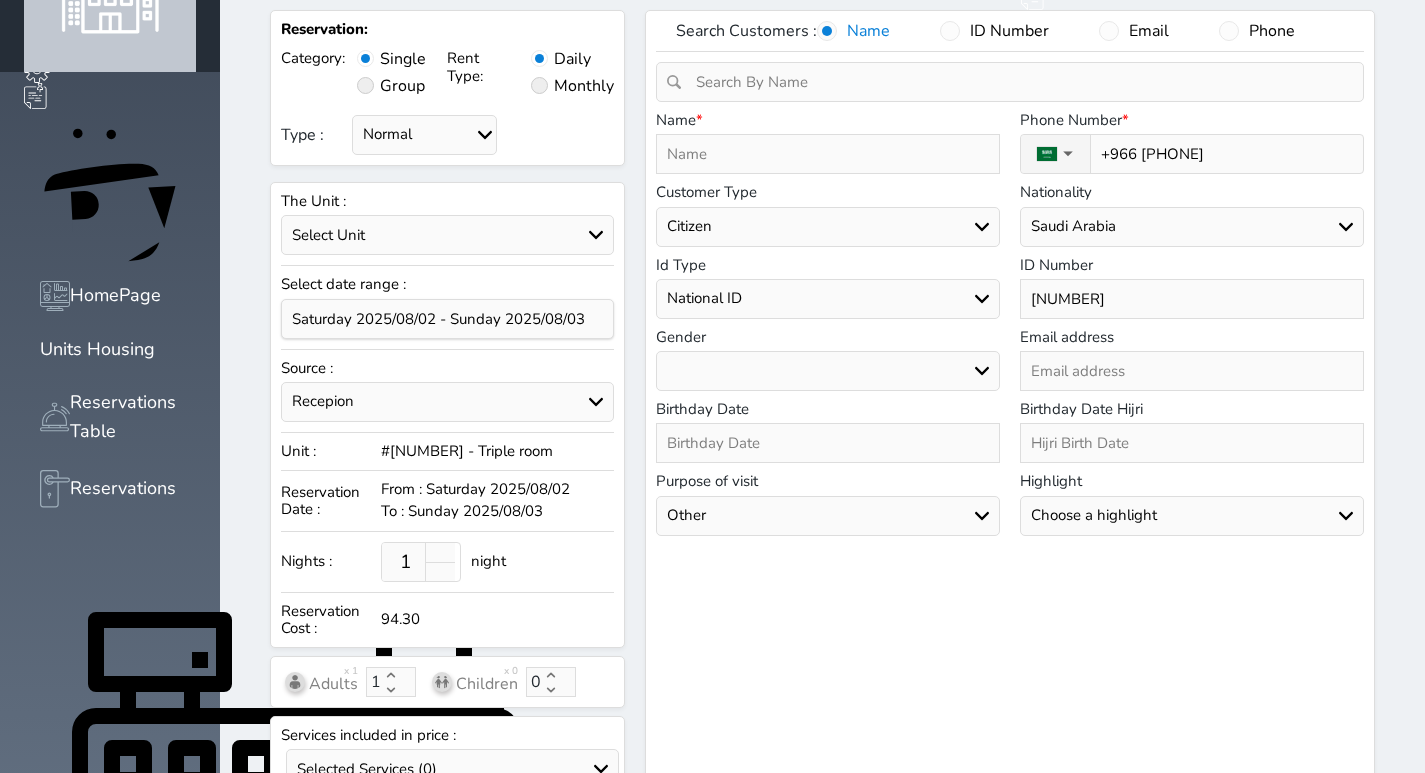 type on "س" 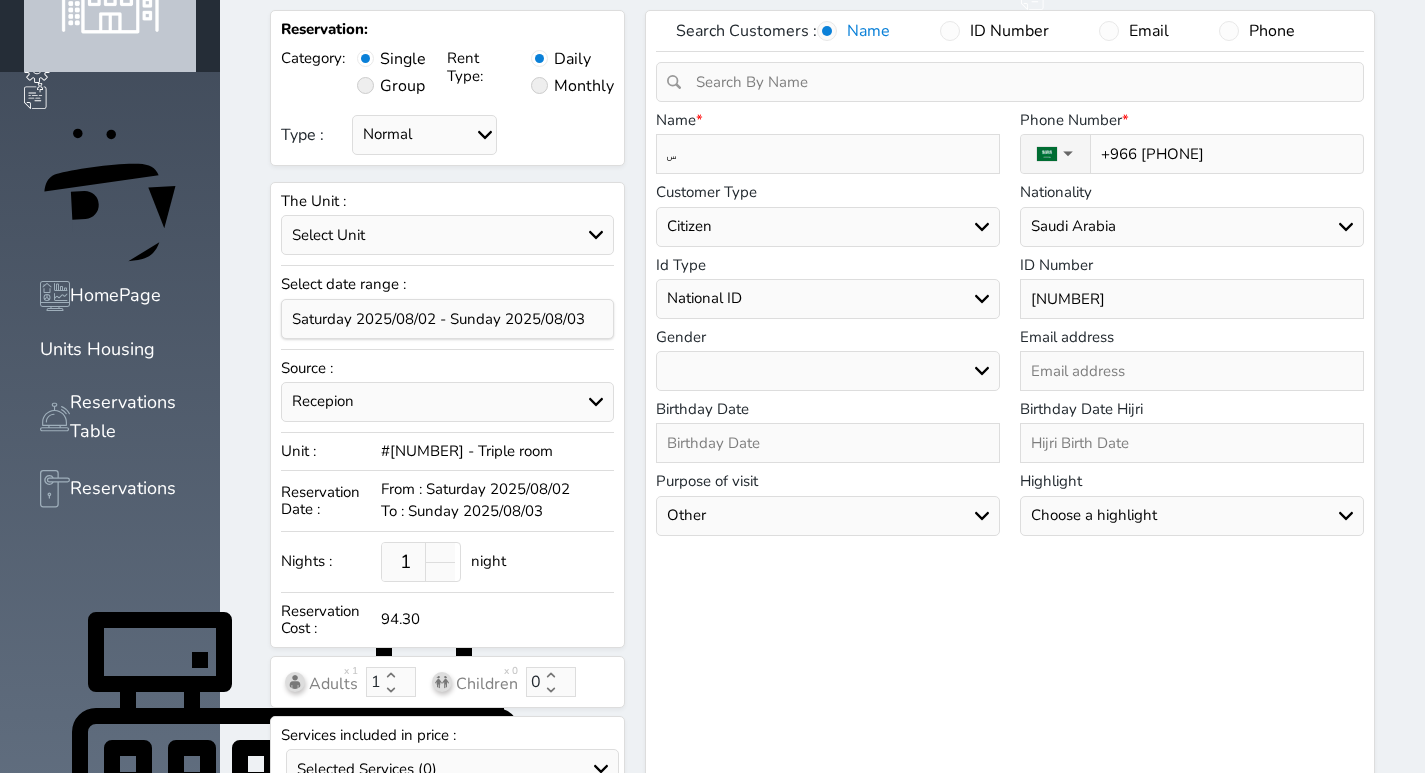 type on "سب" 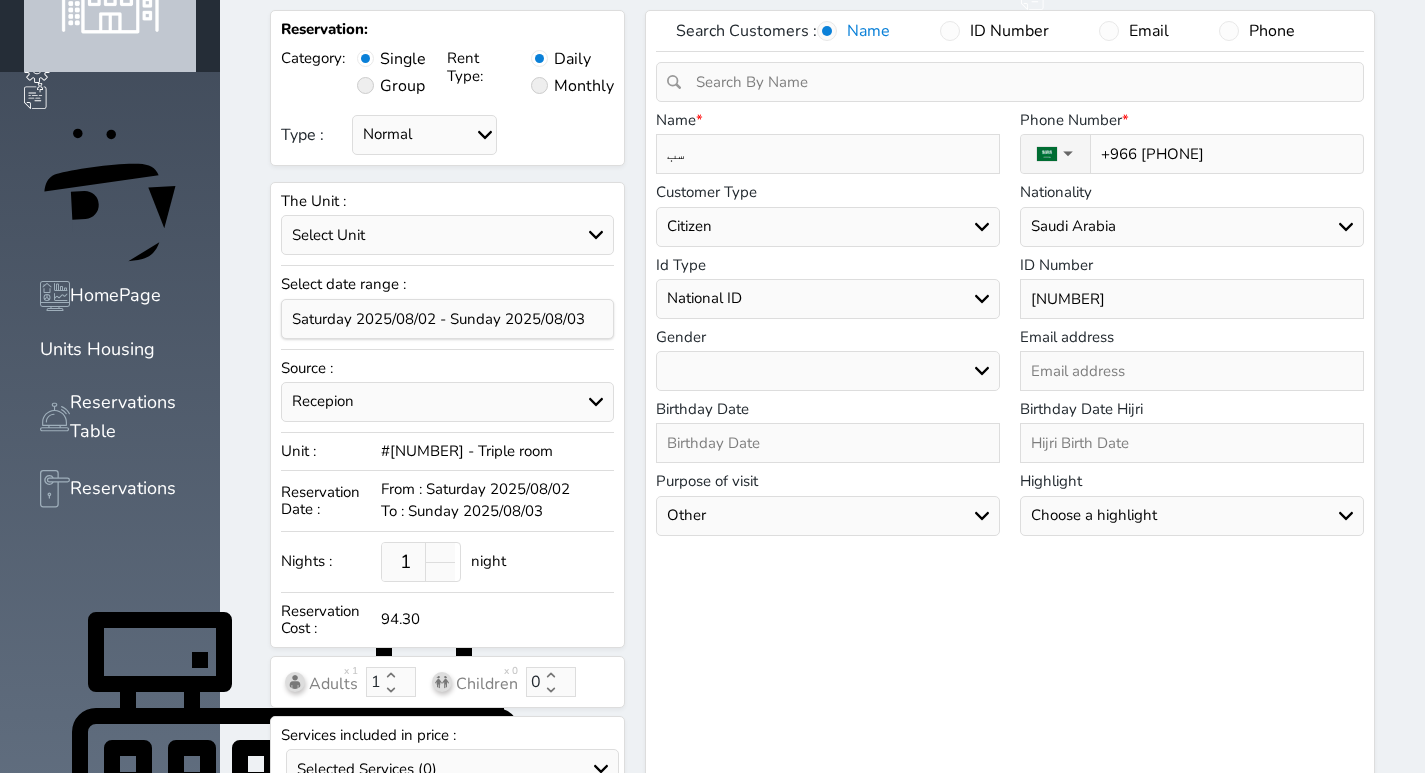 type on "س" 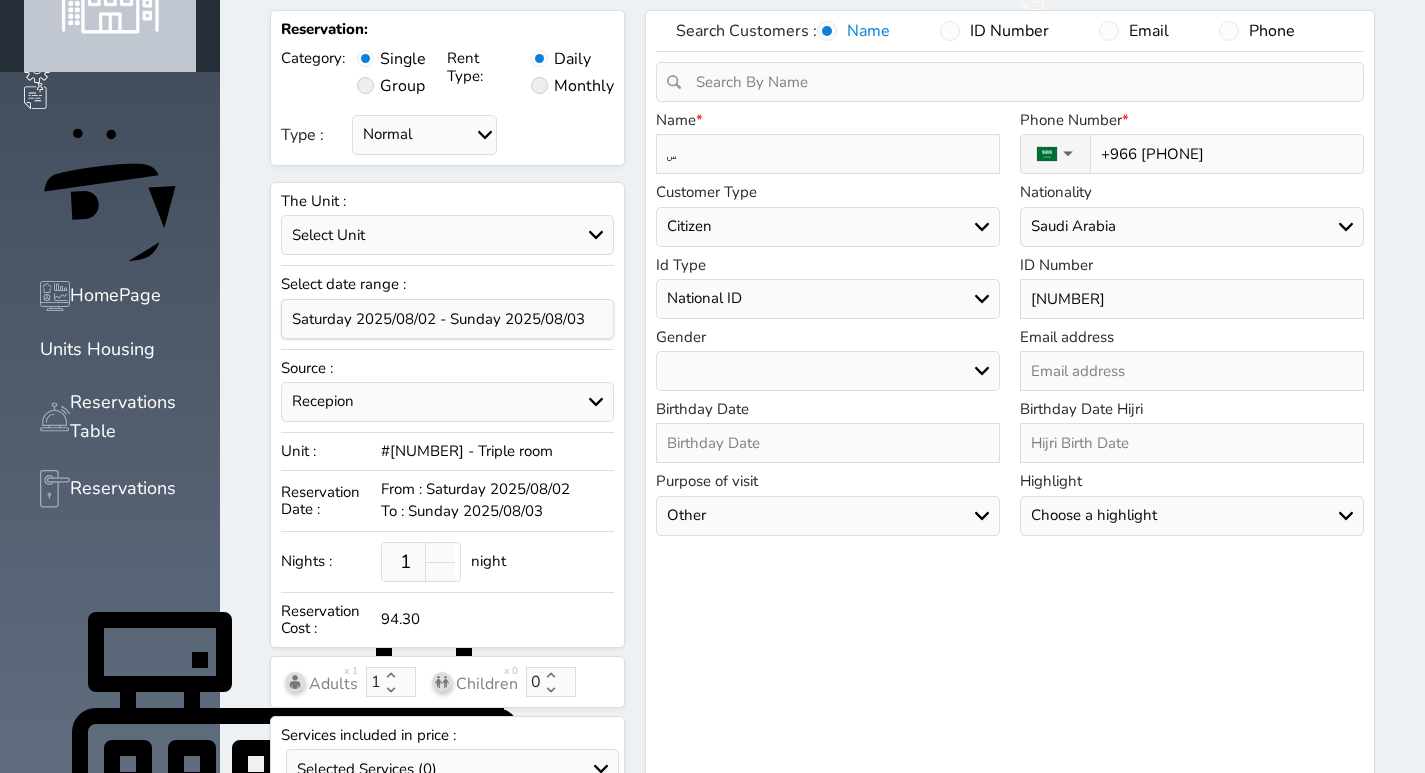 type on "سل" 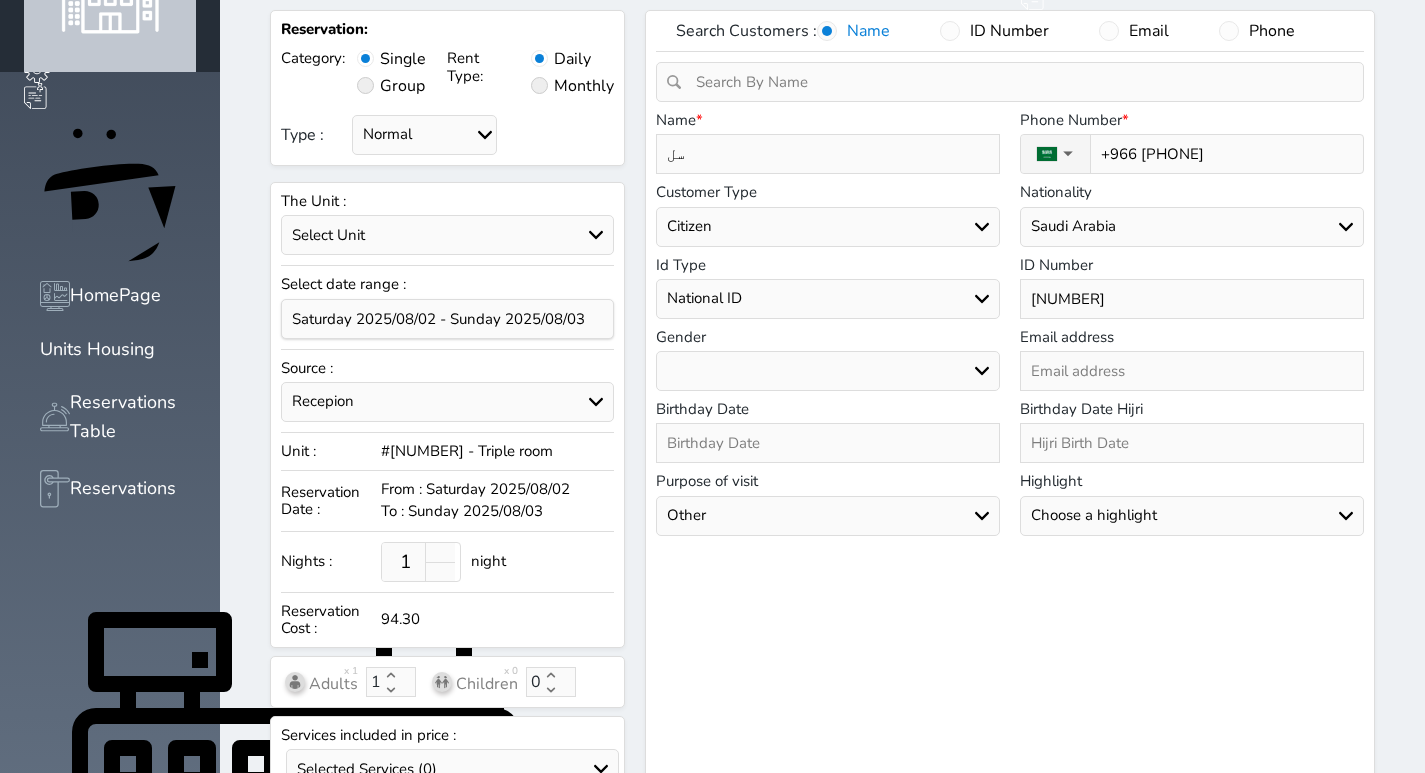 type on "سلي" 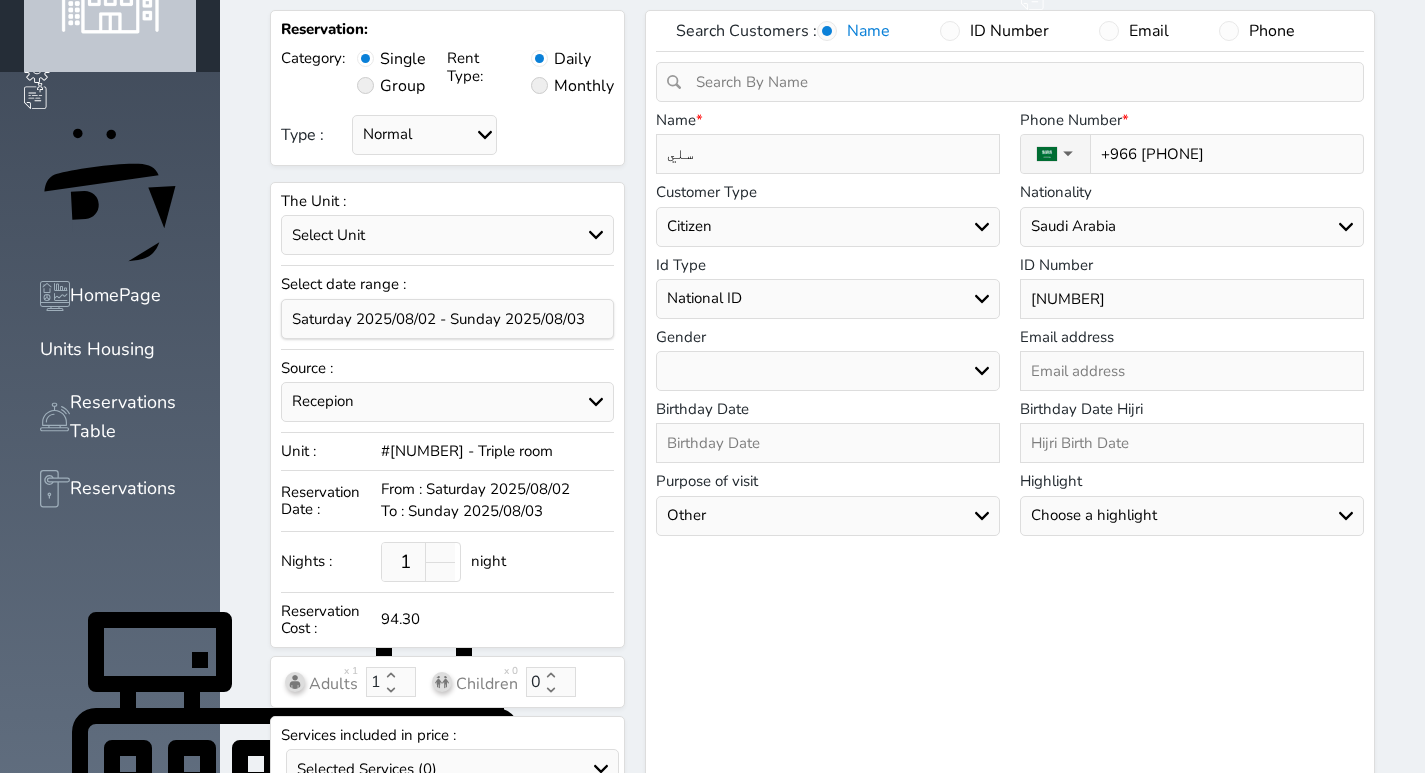 type on "[FIRST]" 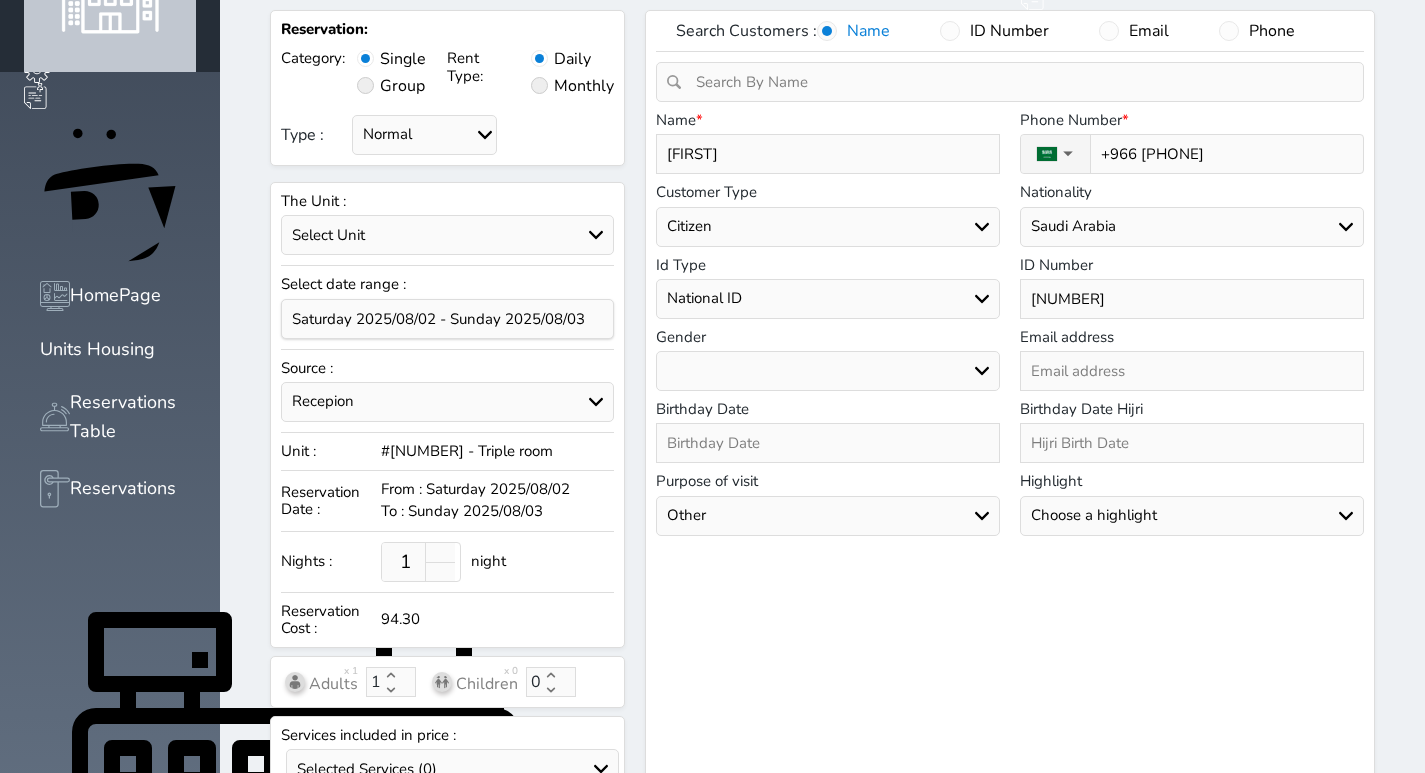 select 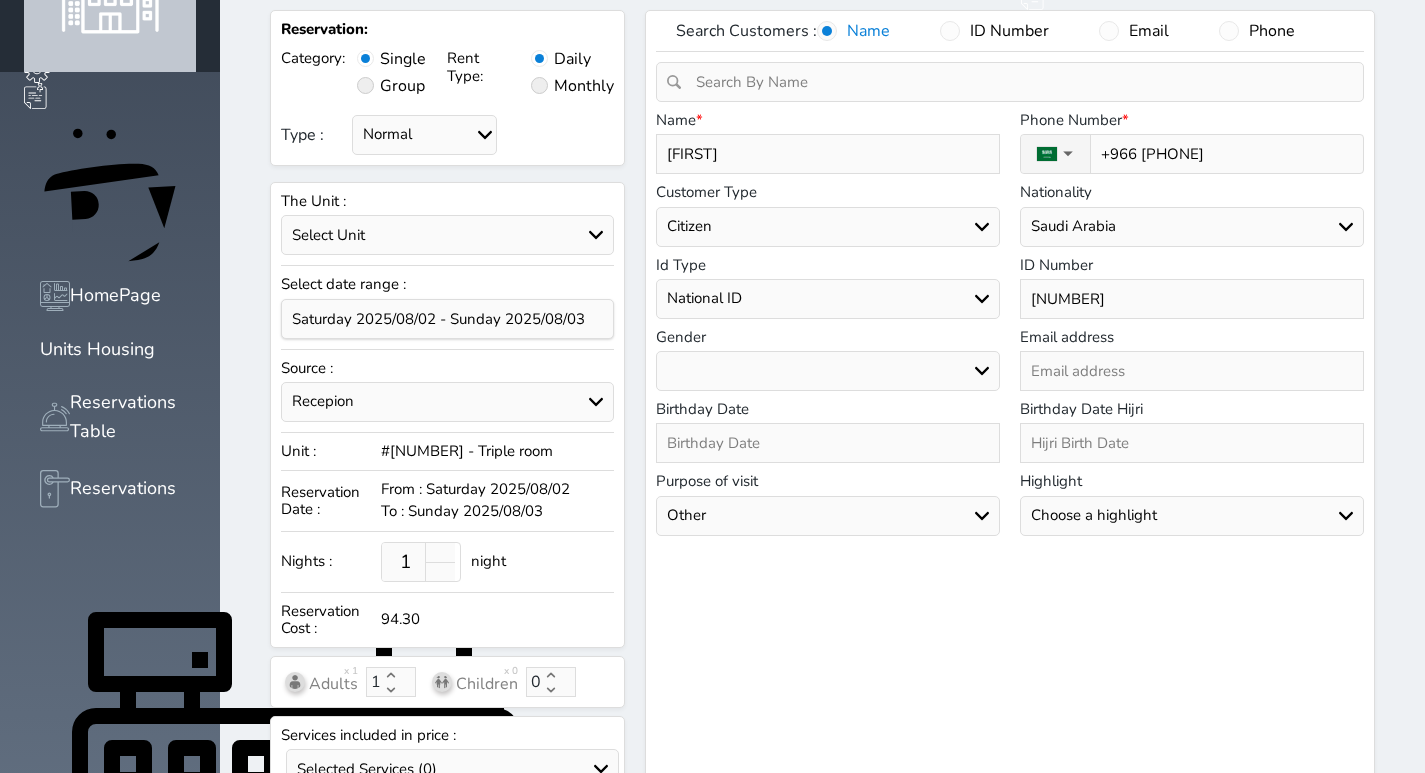type on "[FIRST] ا" 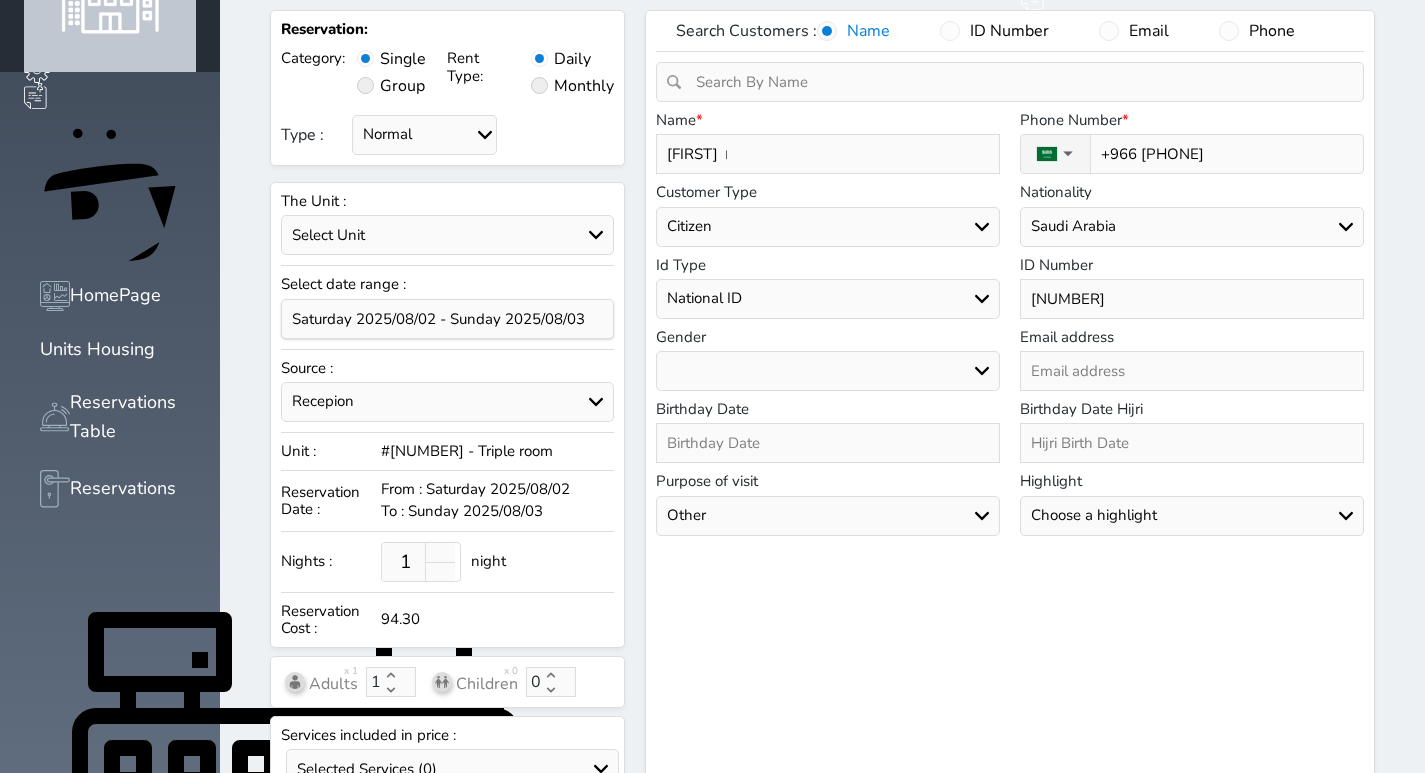 type on "[FIRST] ال" 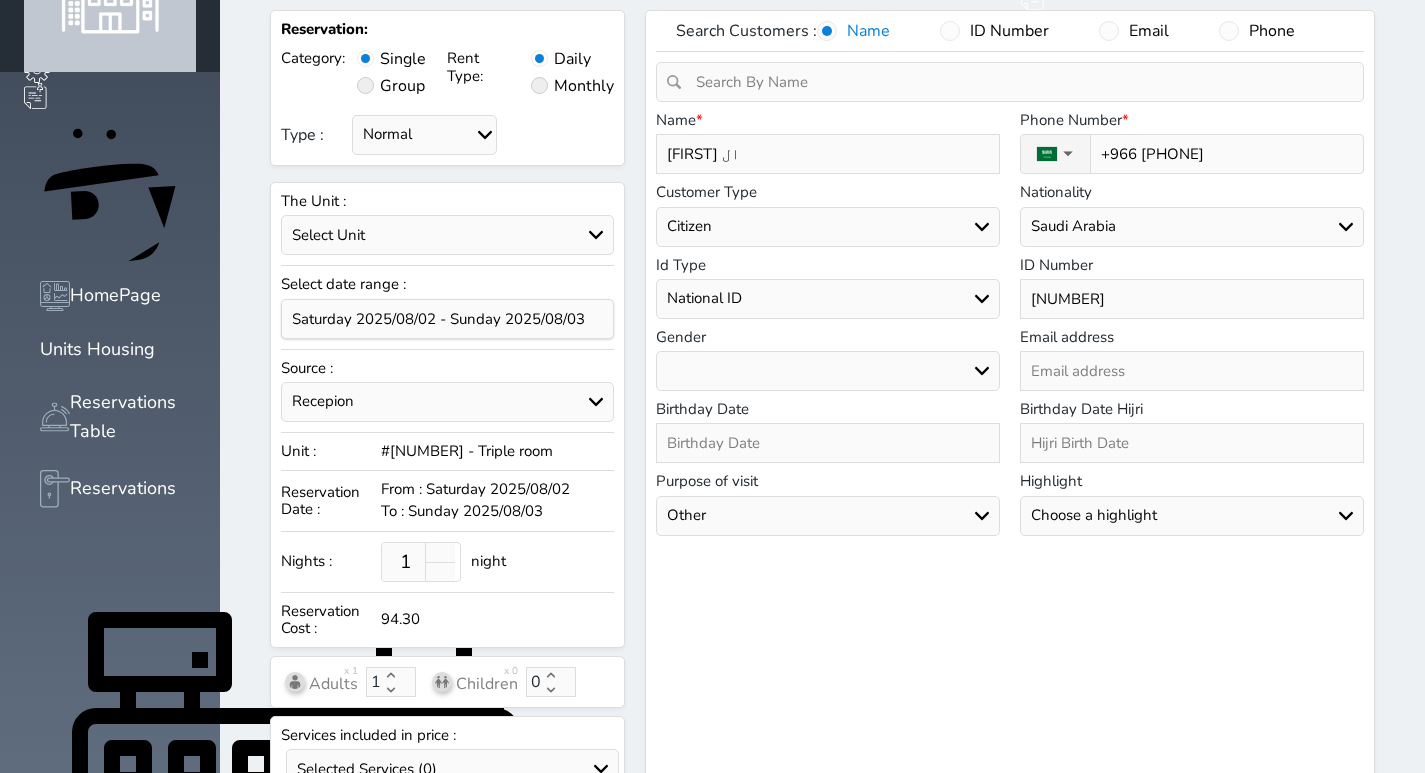select 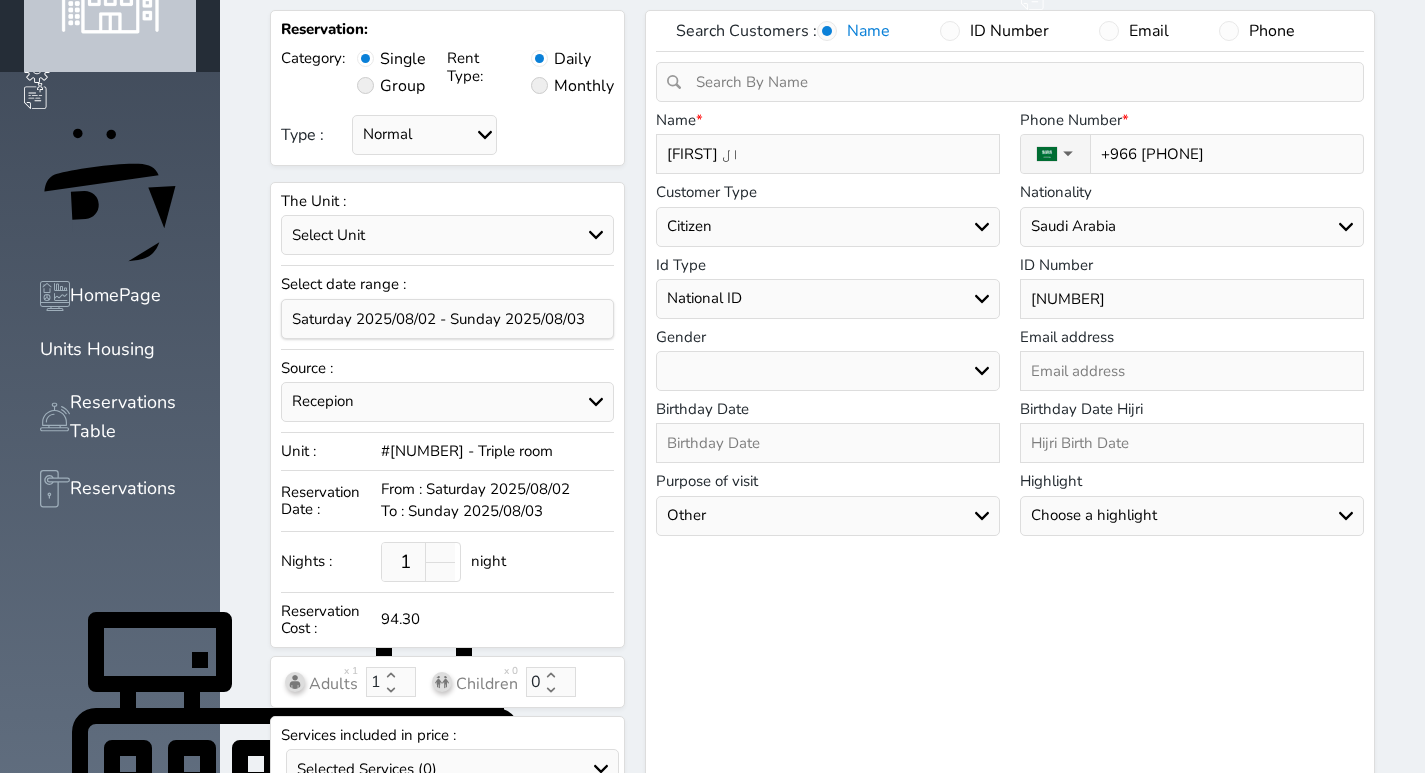 type on "[FIRST] الج" 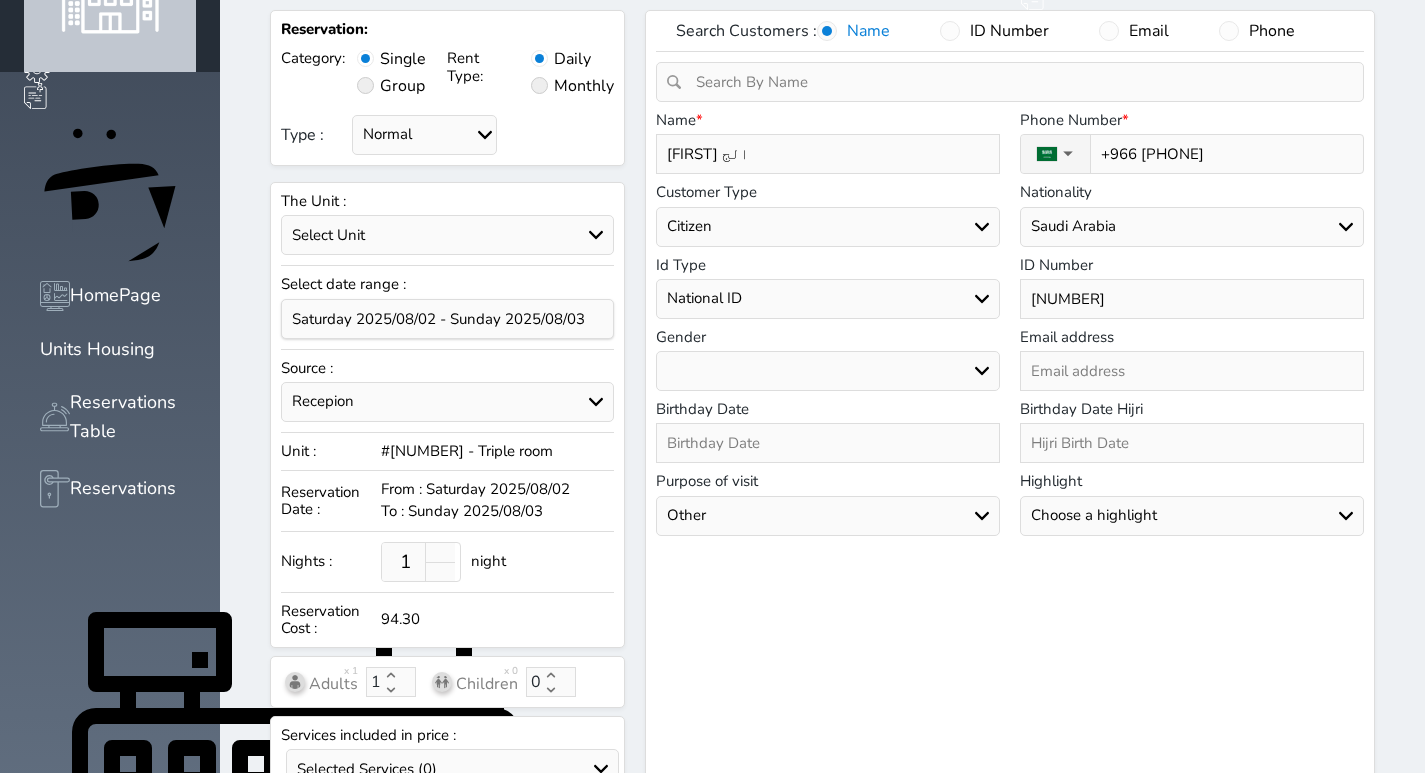 select 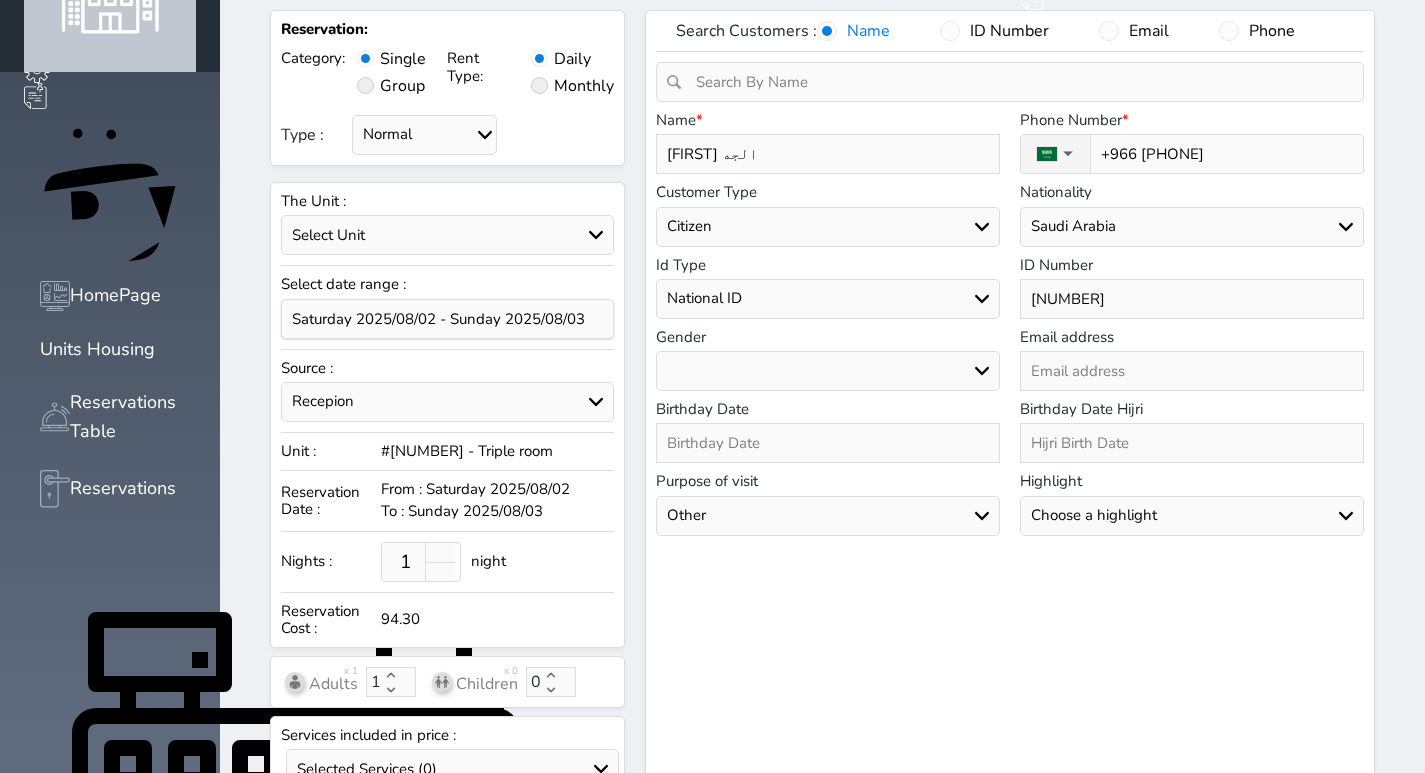 type on "[FIRST] الجهن" 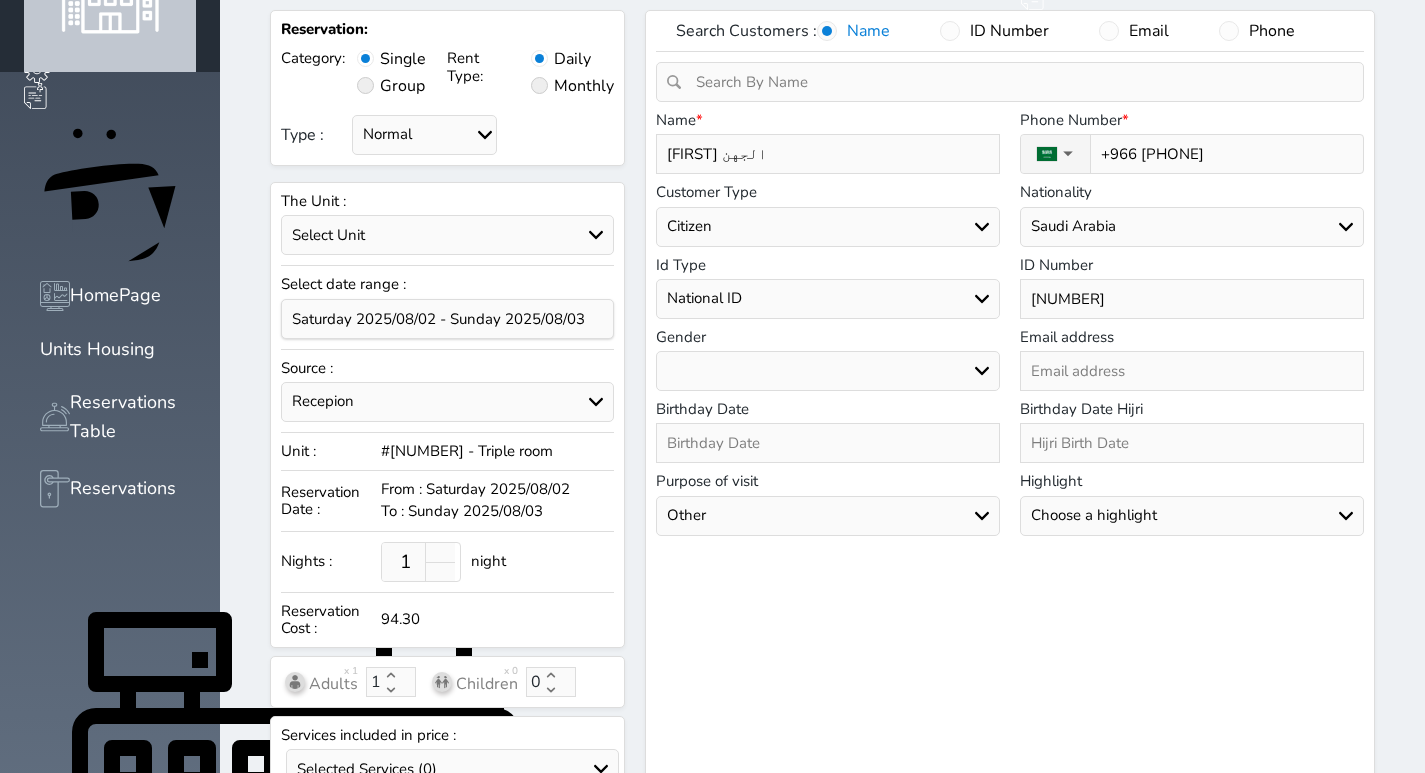 type on "[FIRST] [LAST]" 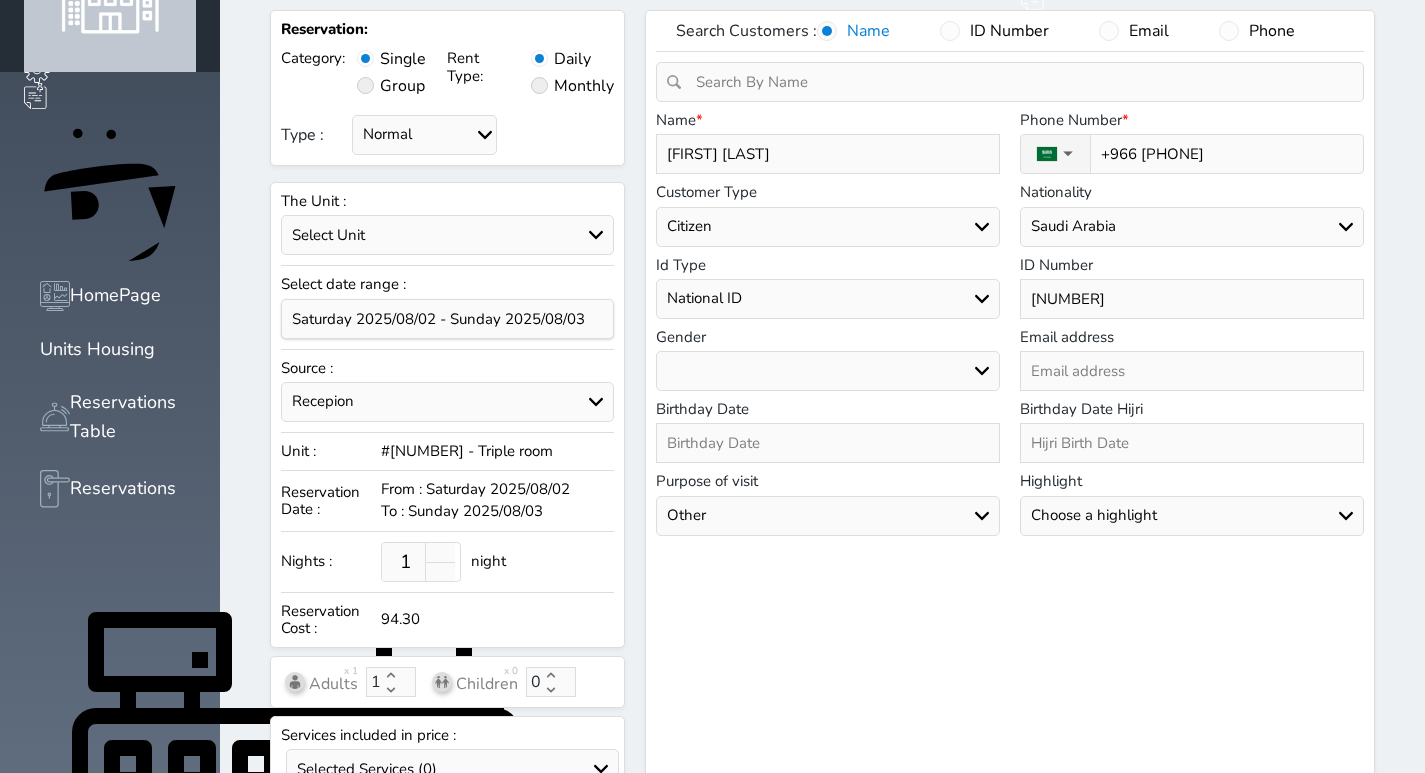 type on "[FIRST] [LAST]" 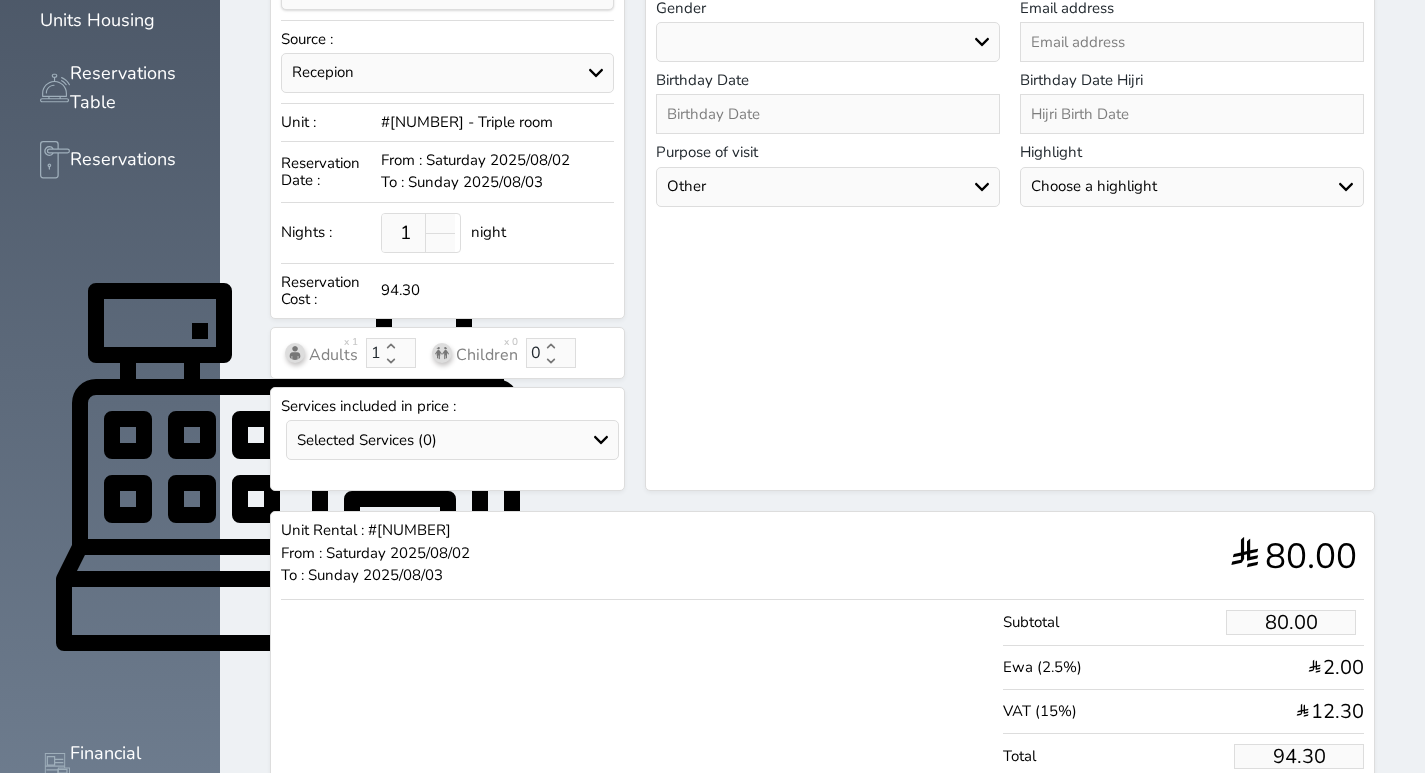 scroll, scrollTop: 460, scrollLeft: 0, axis: vertical 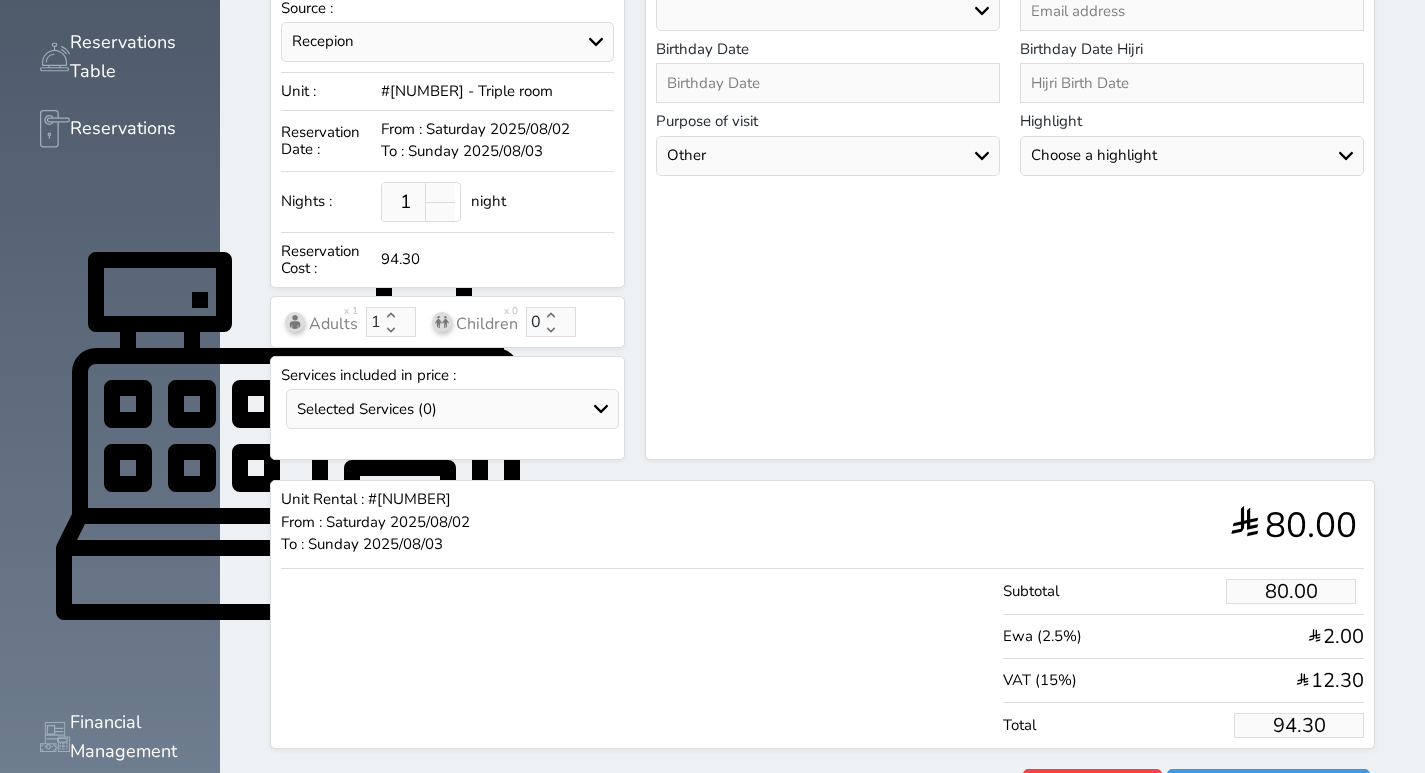 type on "[FIRST] [LAST]" 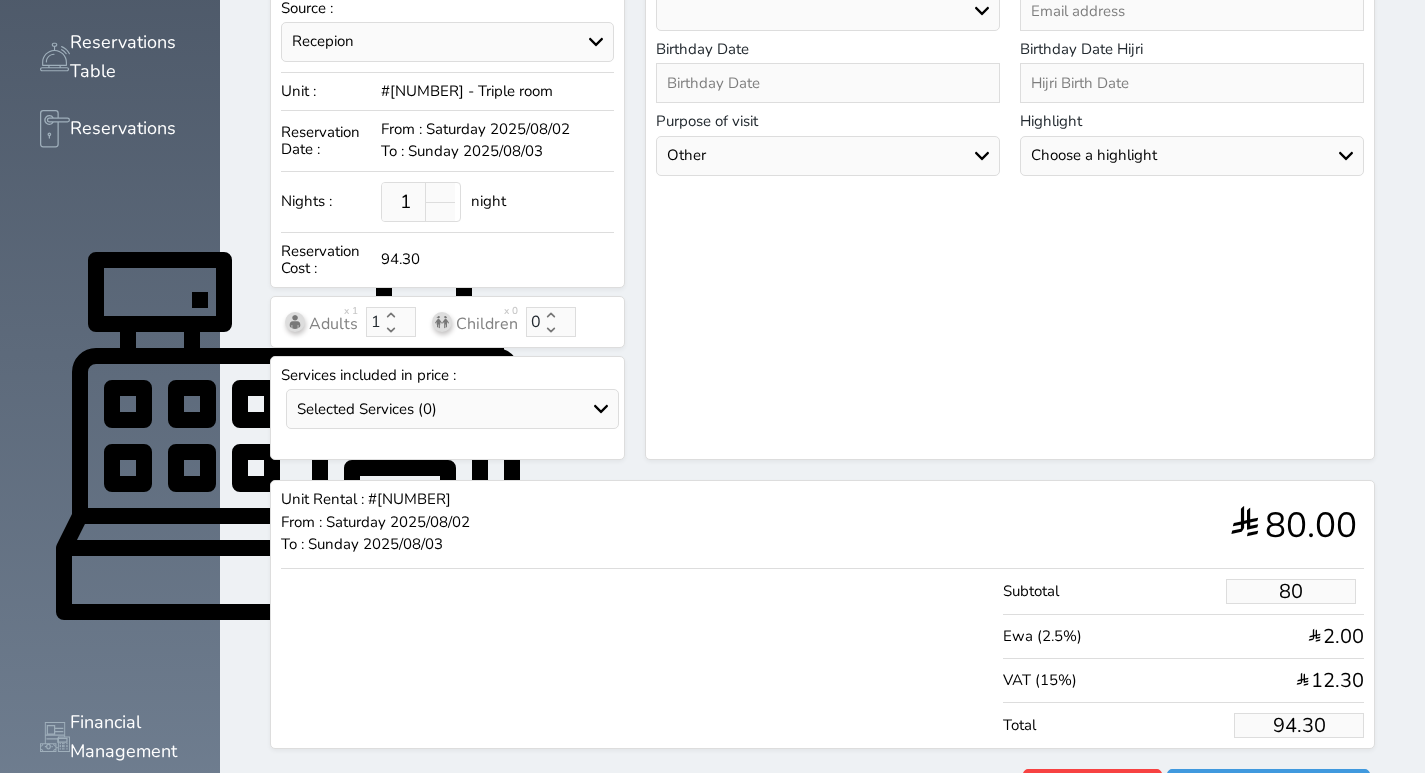 drag, startPoint x: 1345, startPoint y: 542, endPoint x: 1295, endPoint y: 539, distance: 50.08992 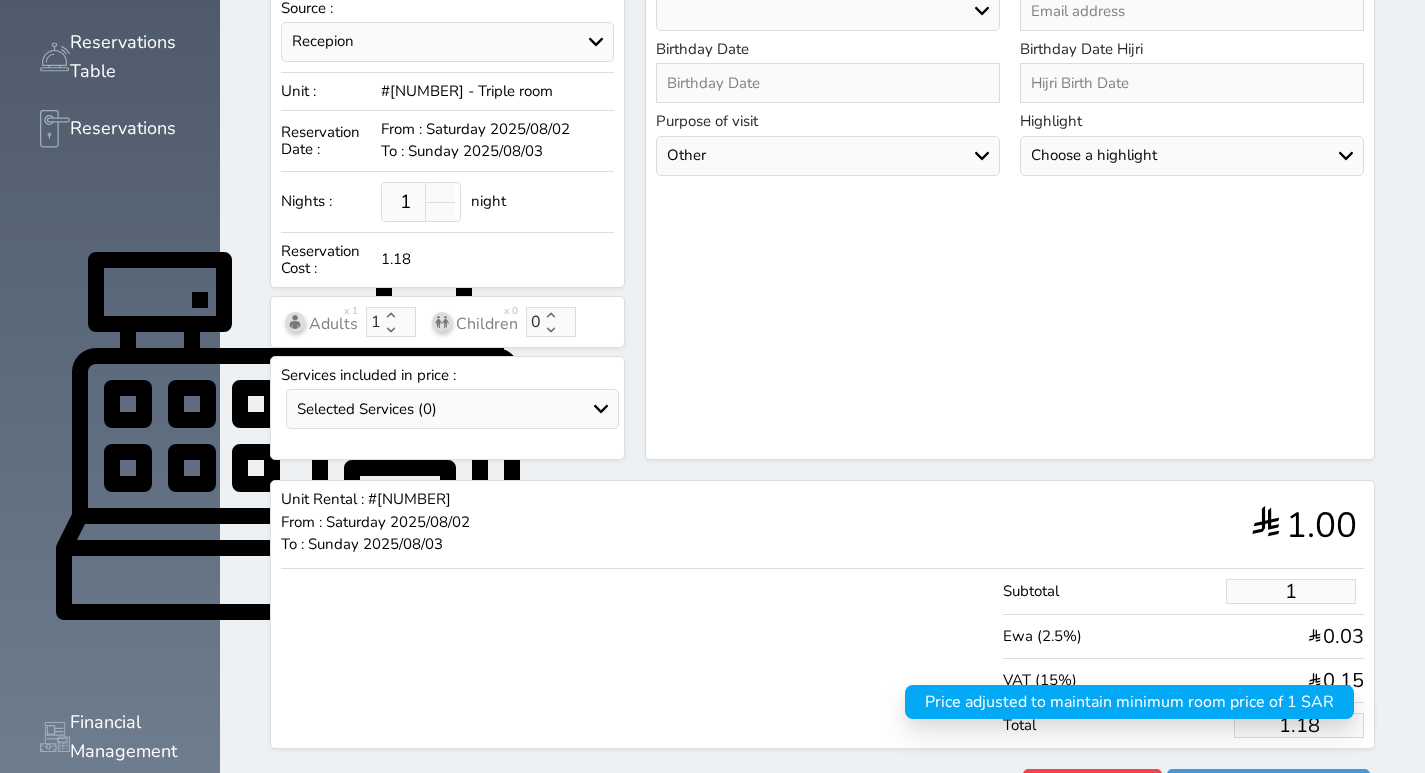 type 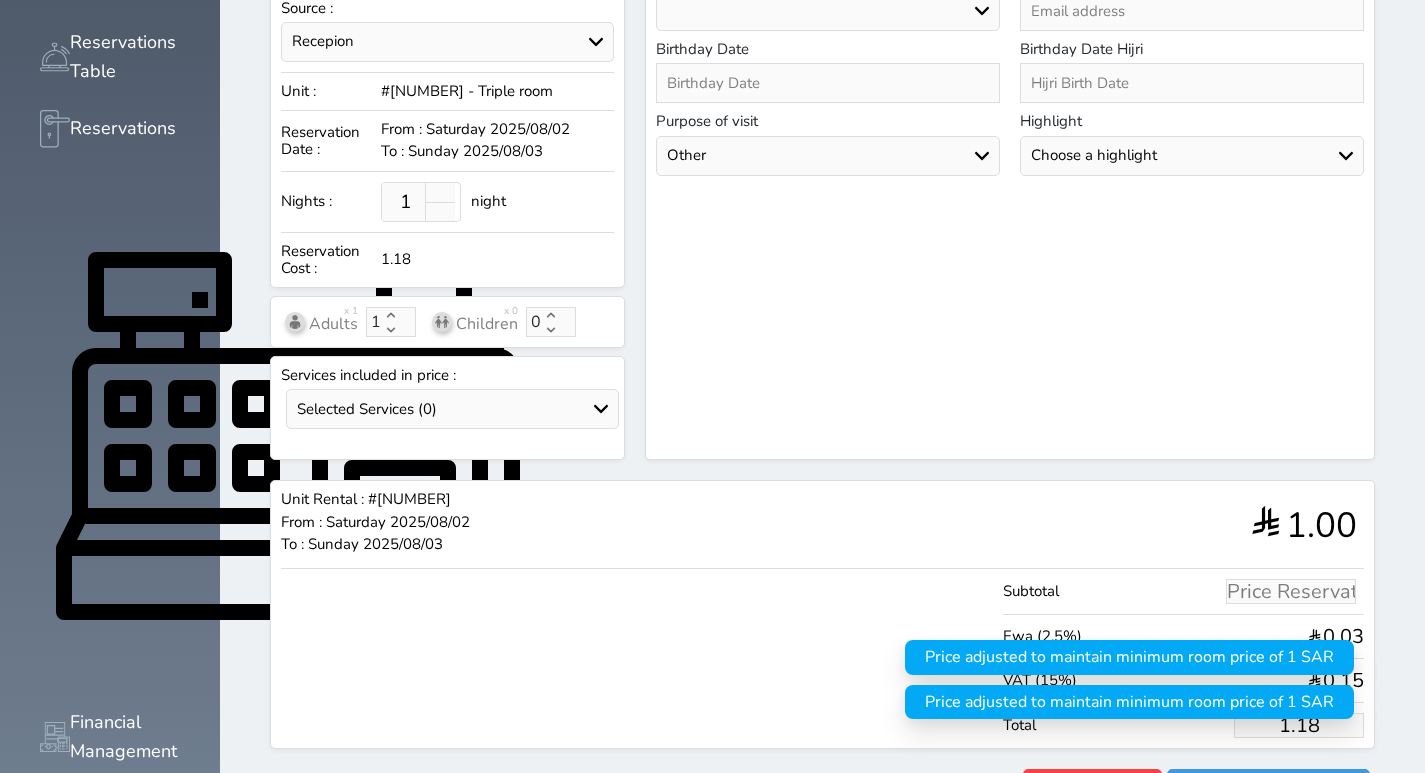 type on "5" 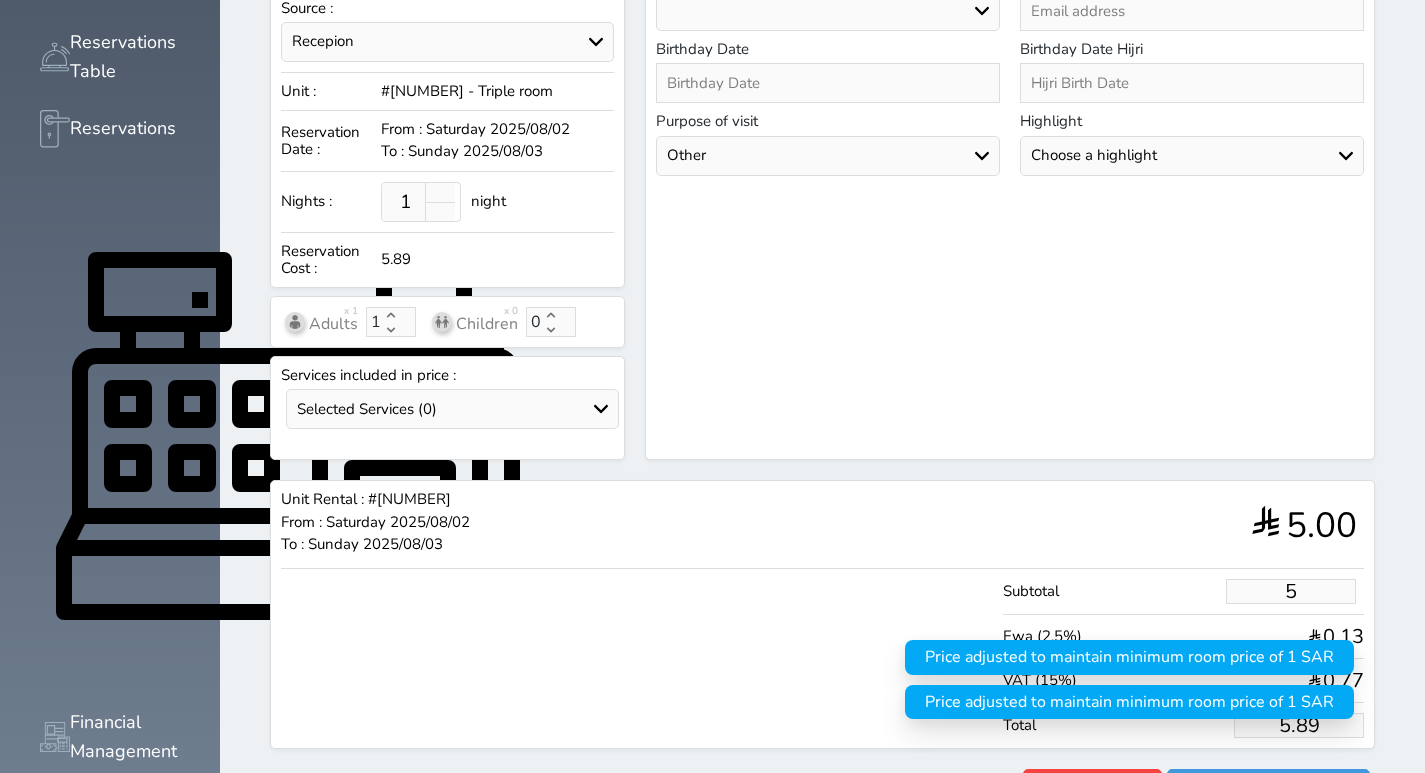 type on "50" 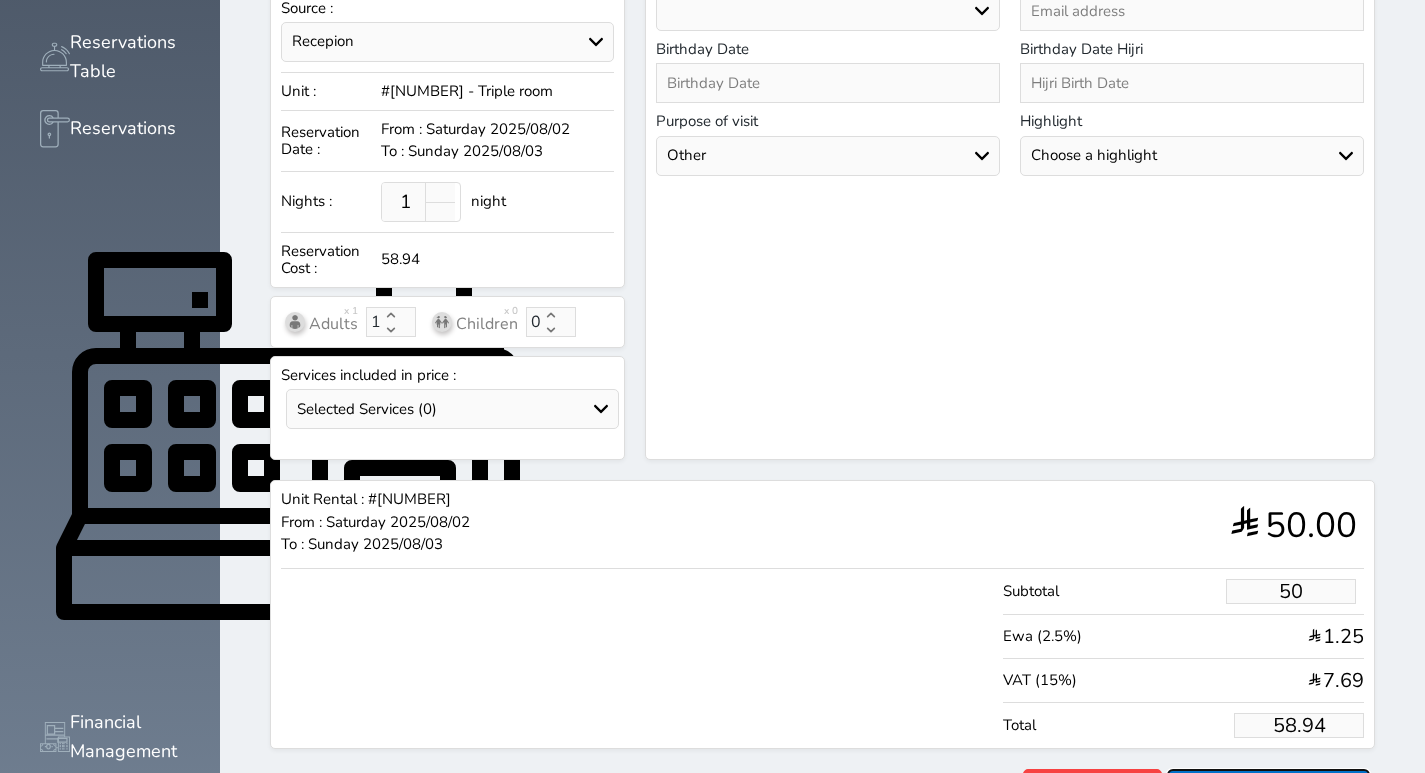 type on "50.00" 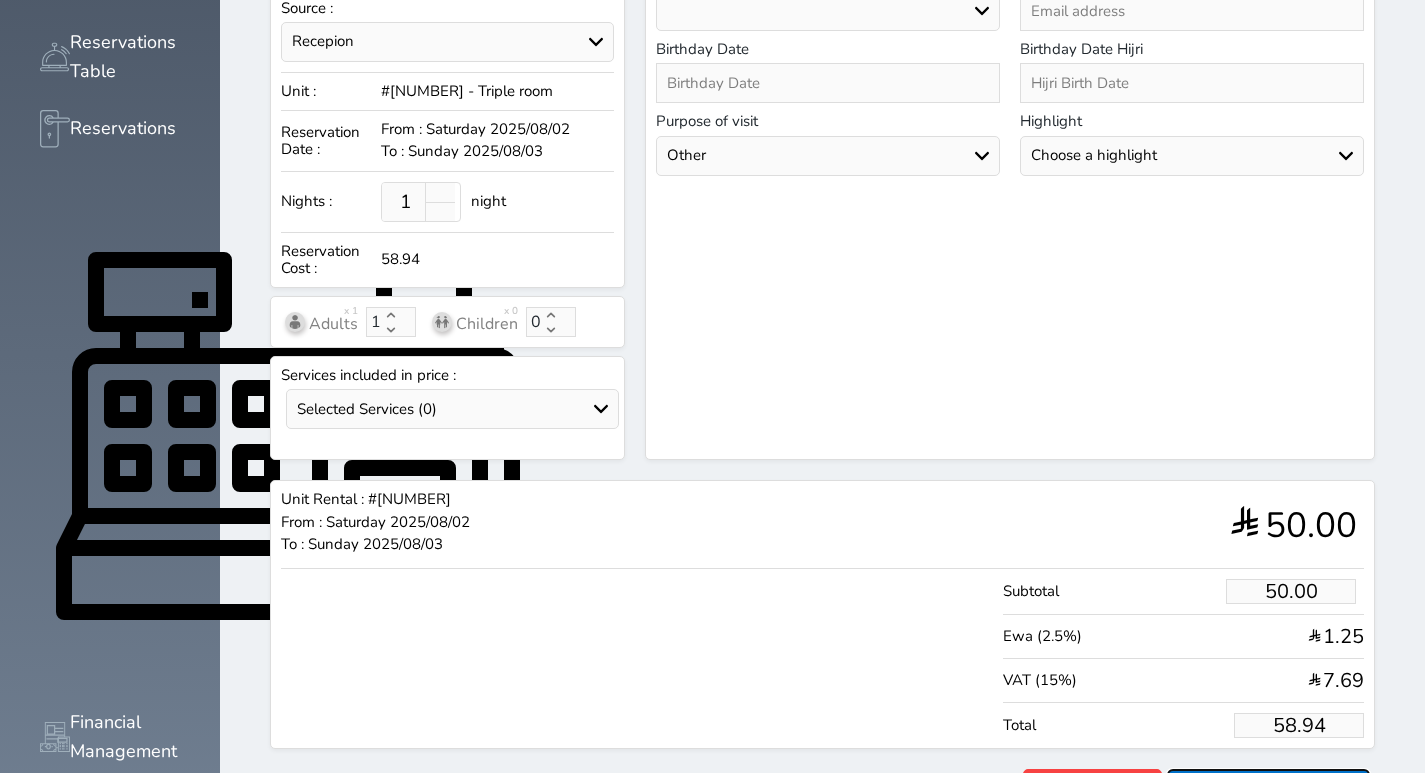 click on "Reserve" at bounding box center [1268, 786] 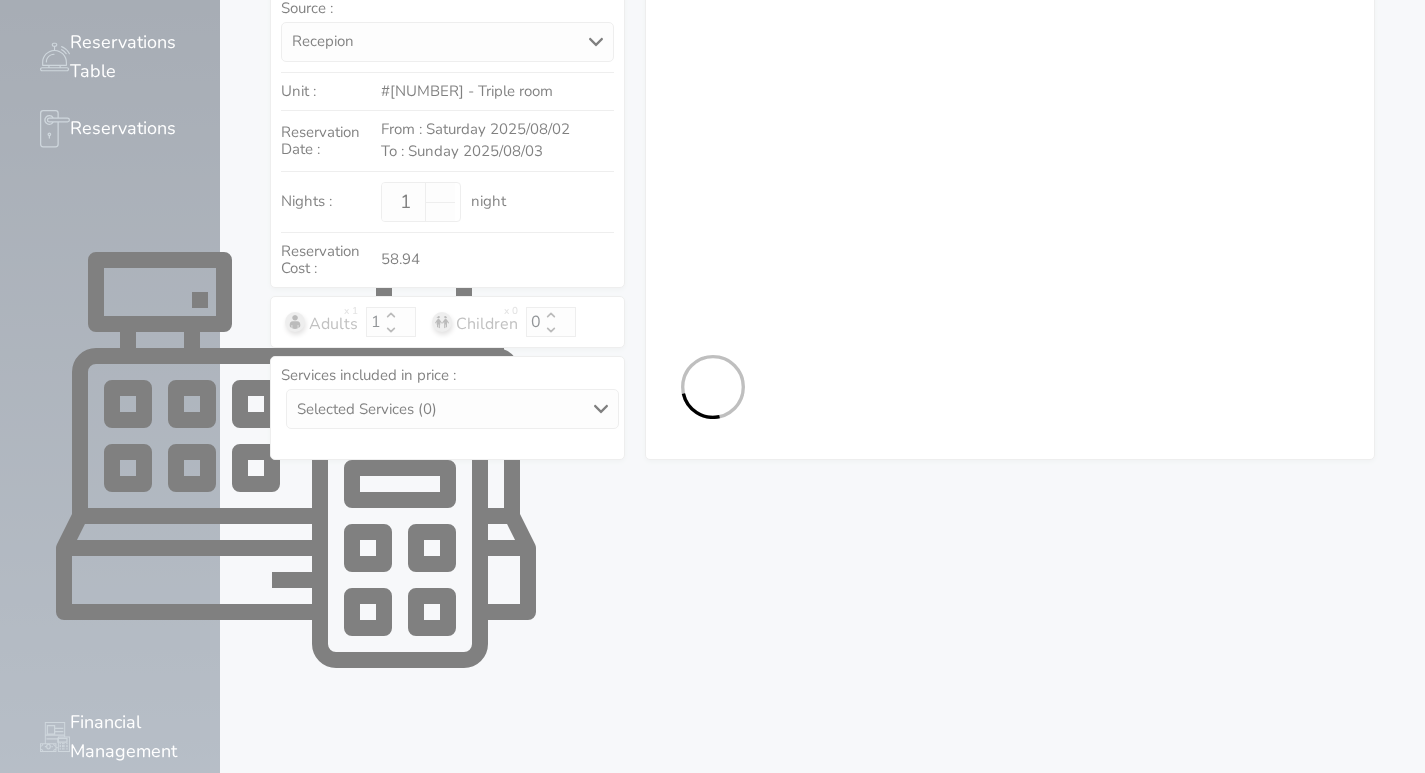 select on "1" 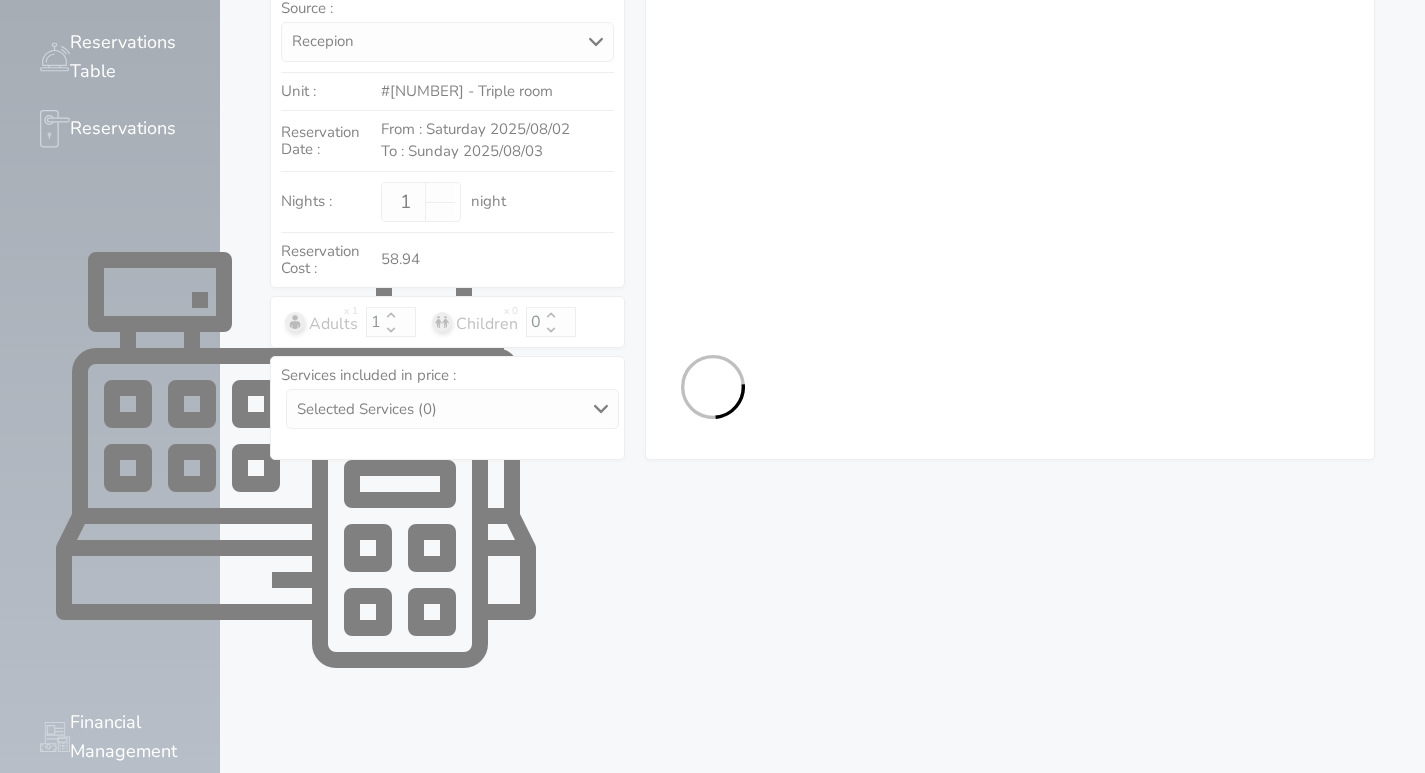 select on "113" 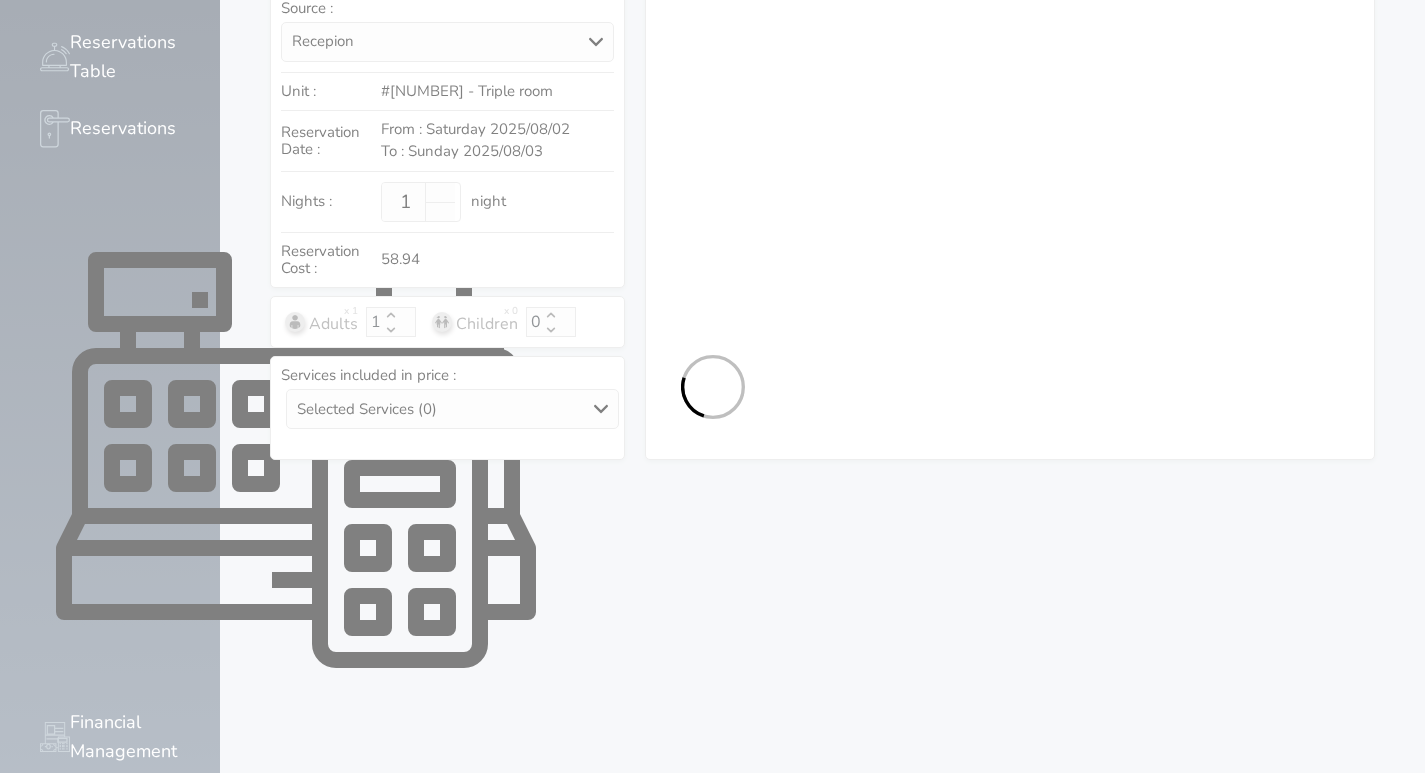 select on "1" 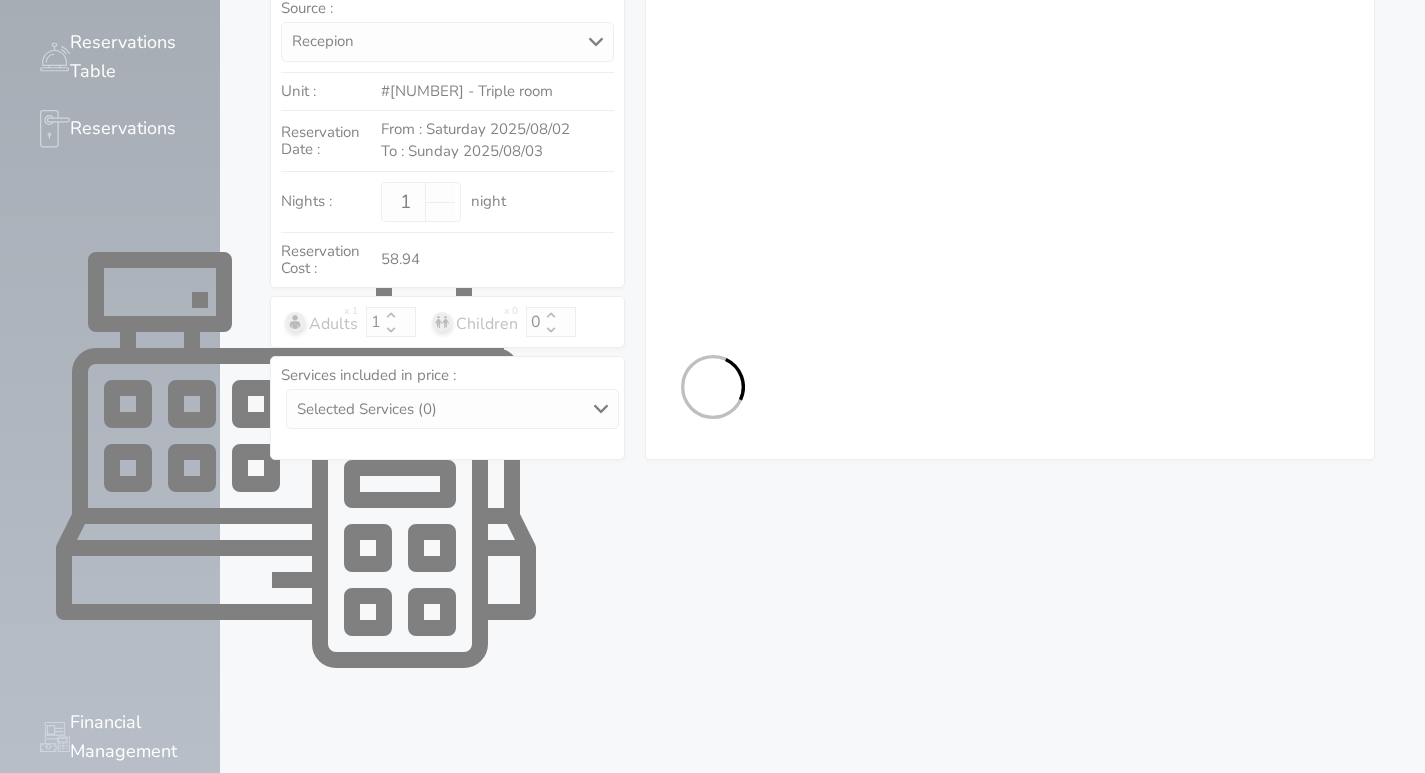 select 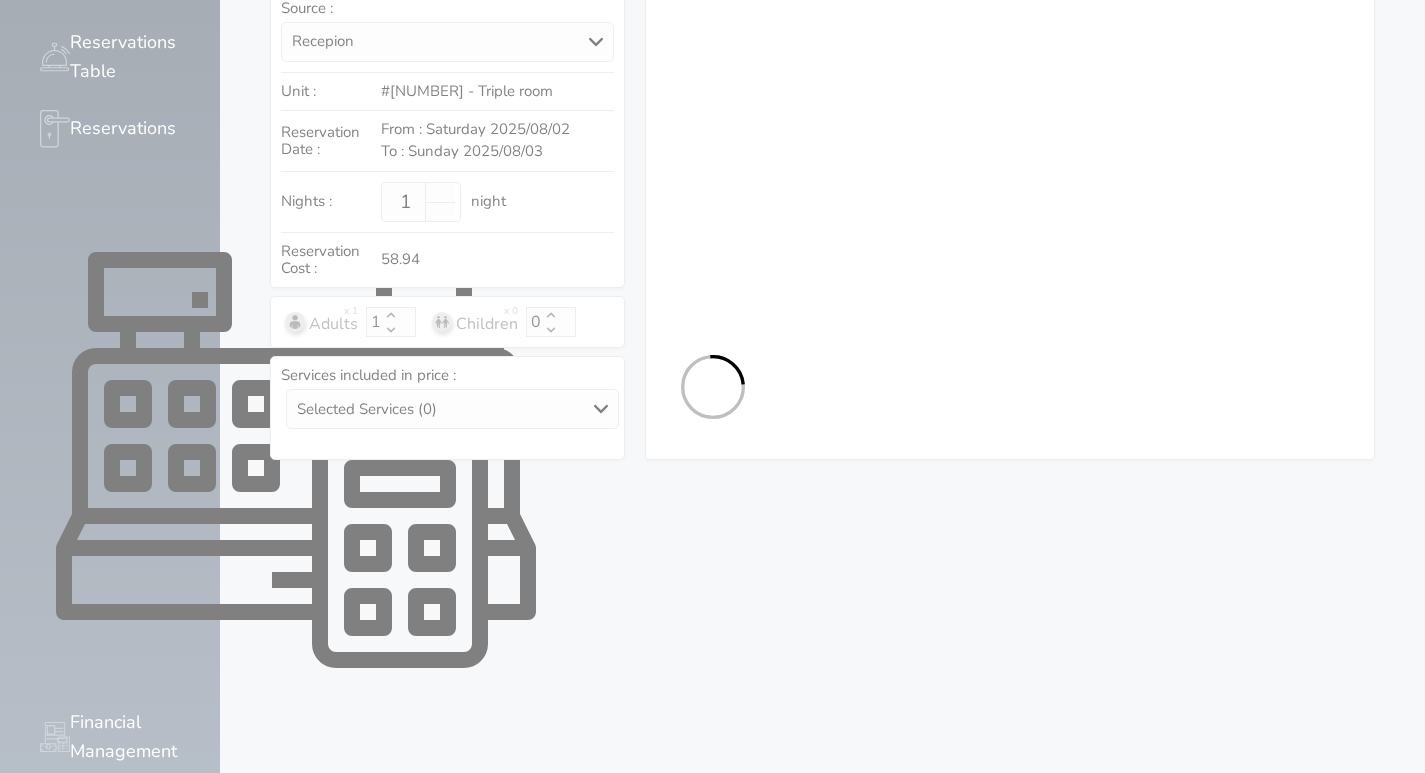 select on "7" 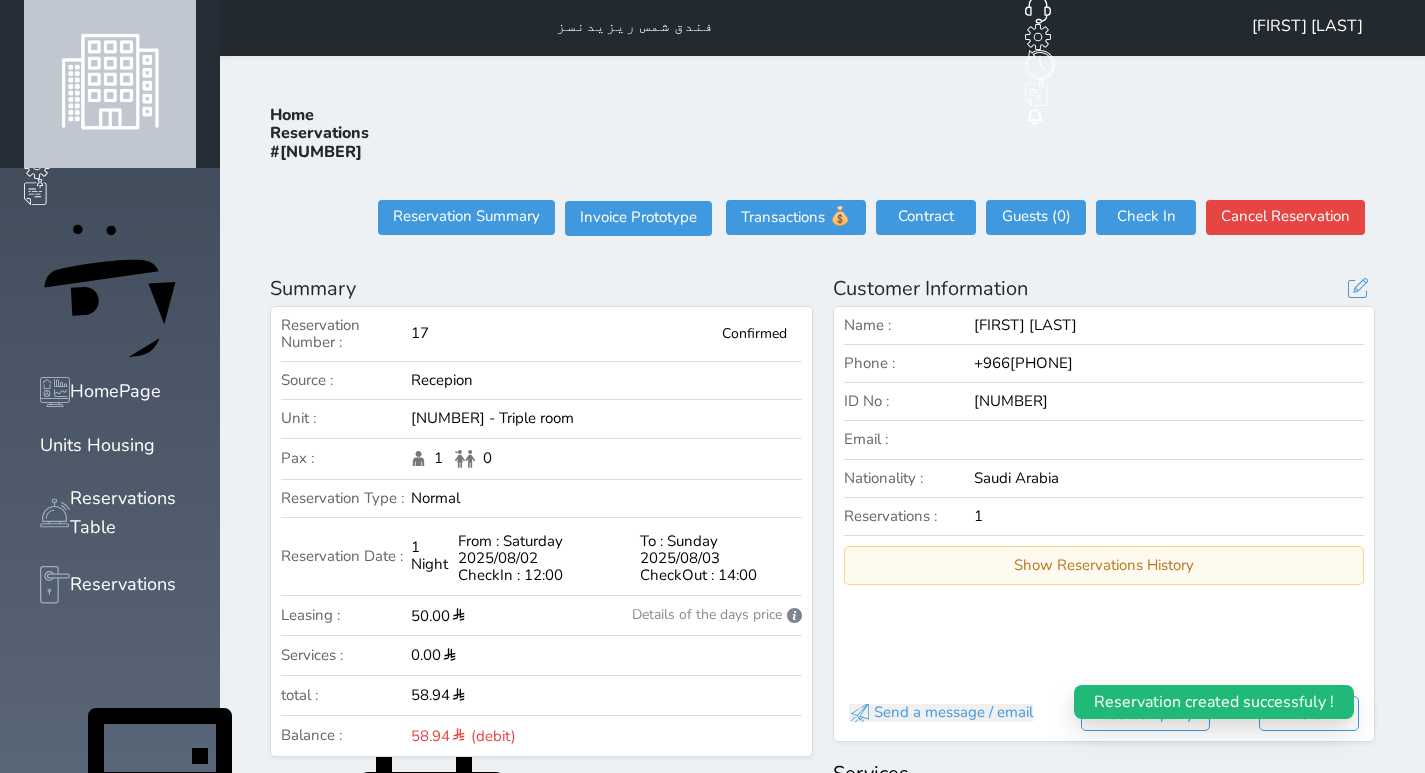 scroll, scrollTop: 0, scrollLeft: 0, axis: both 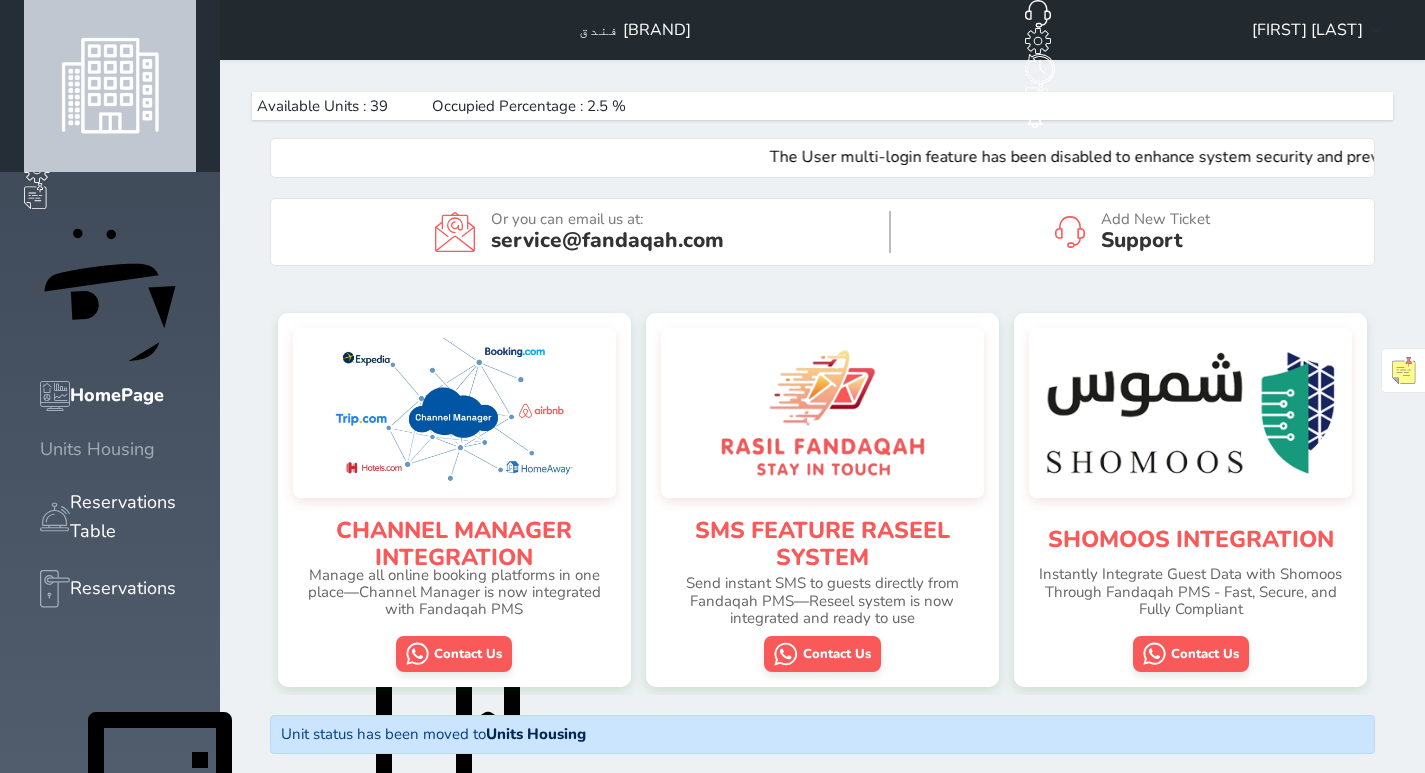 click on "Units Housing" at bounding box center (97, 449) 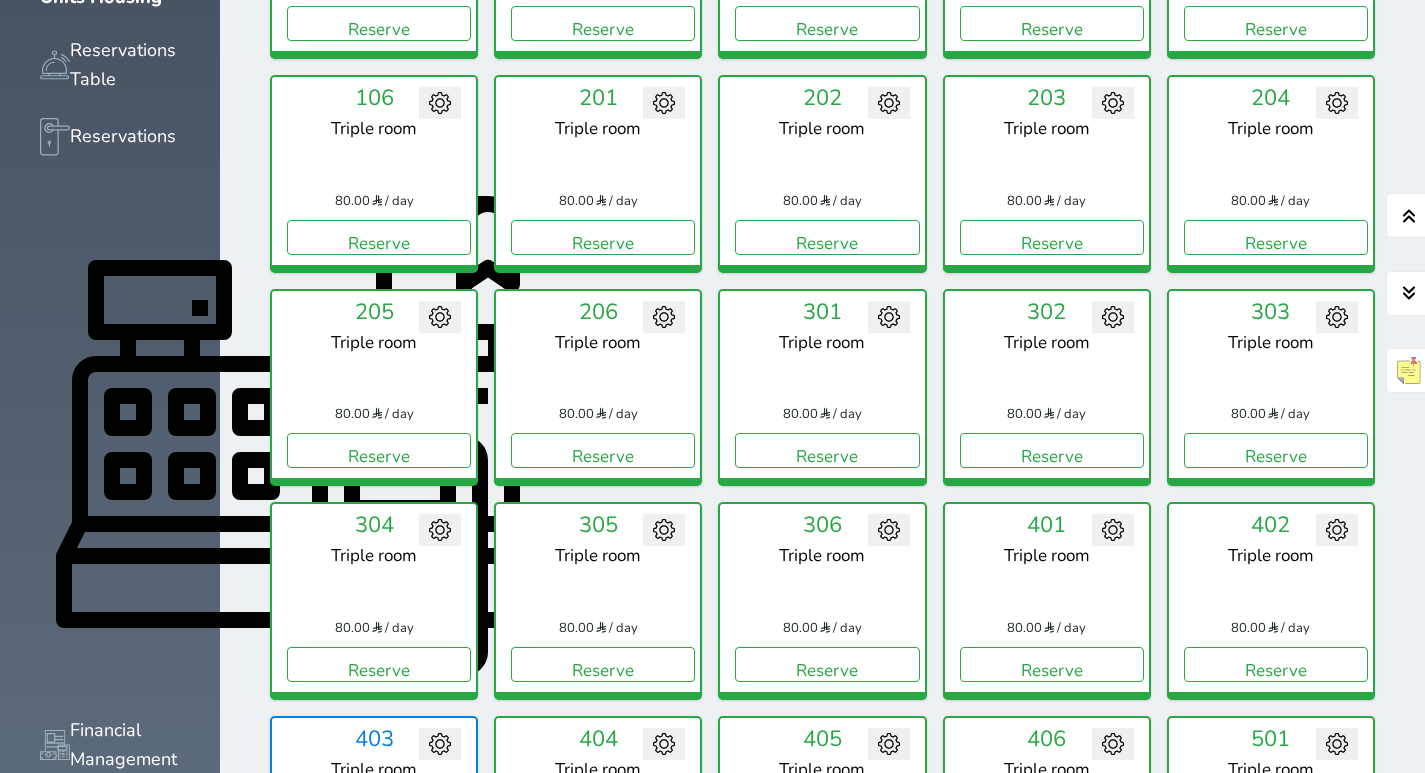 scroll, scrollTop: 600, scrollLeft: 0, axis: vertical 